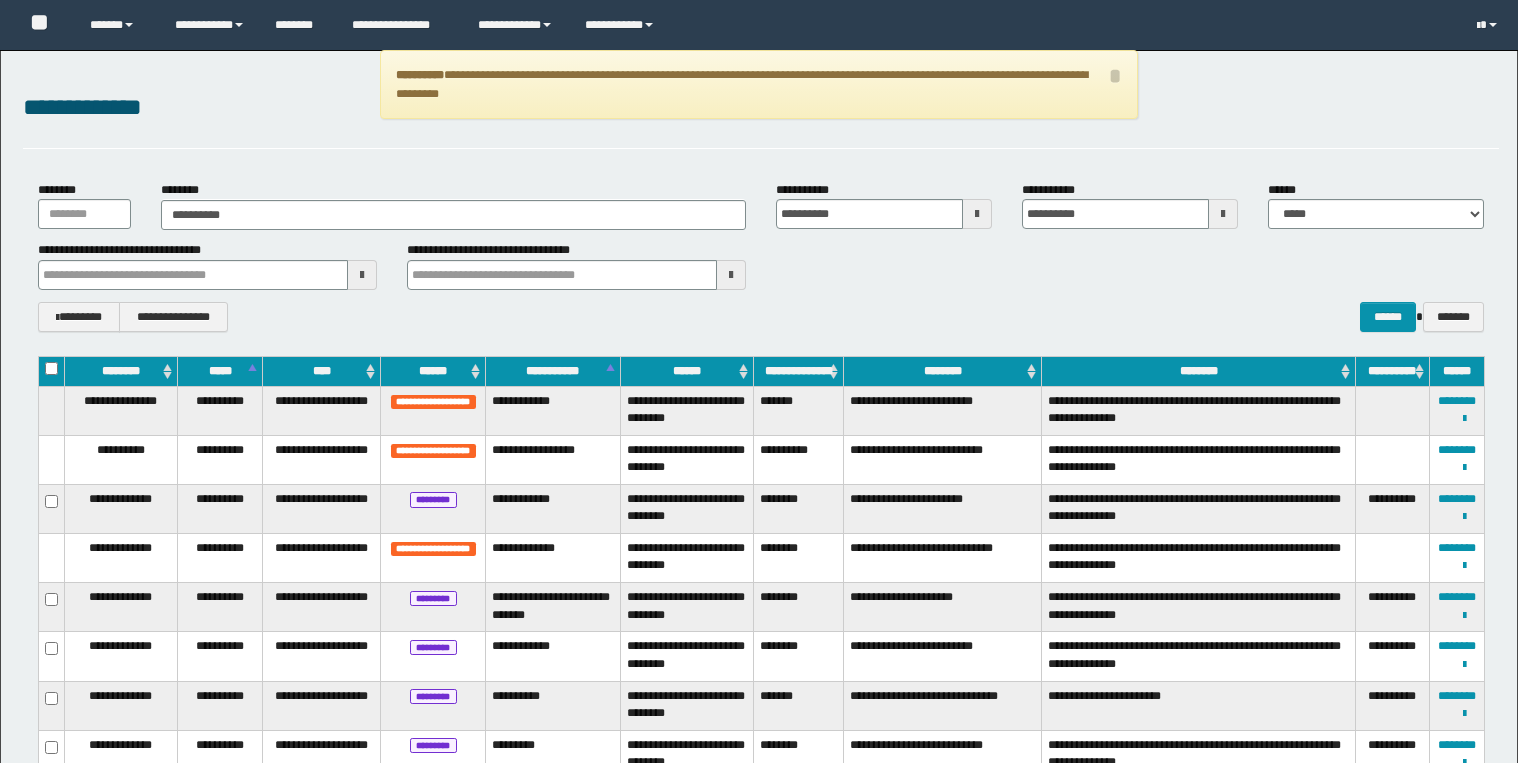 scroll, scrollTop: 0, scrollLeft: 0, axis: both 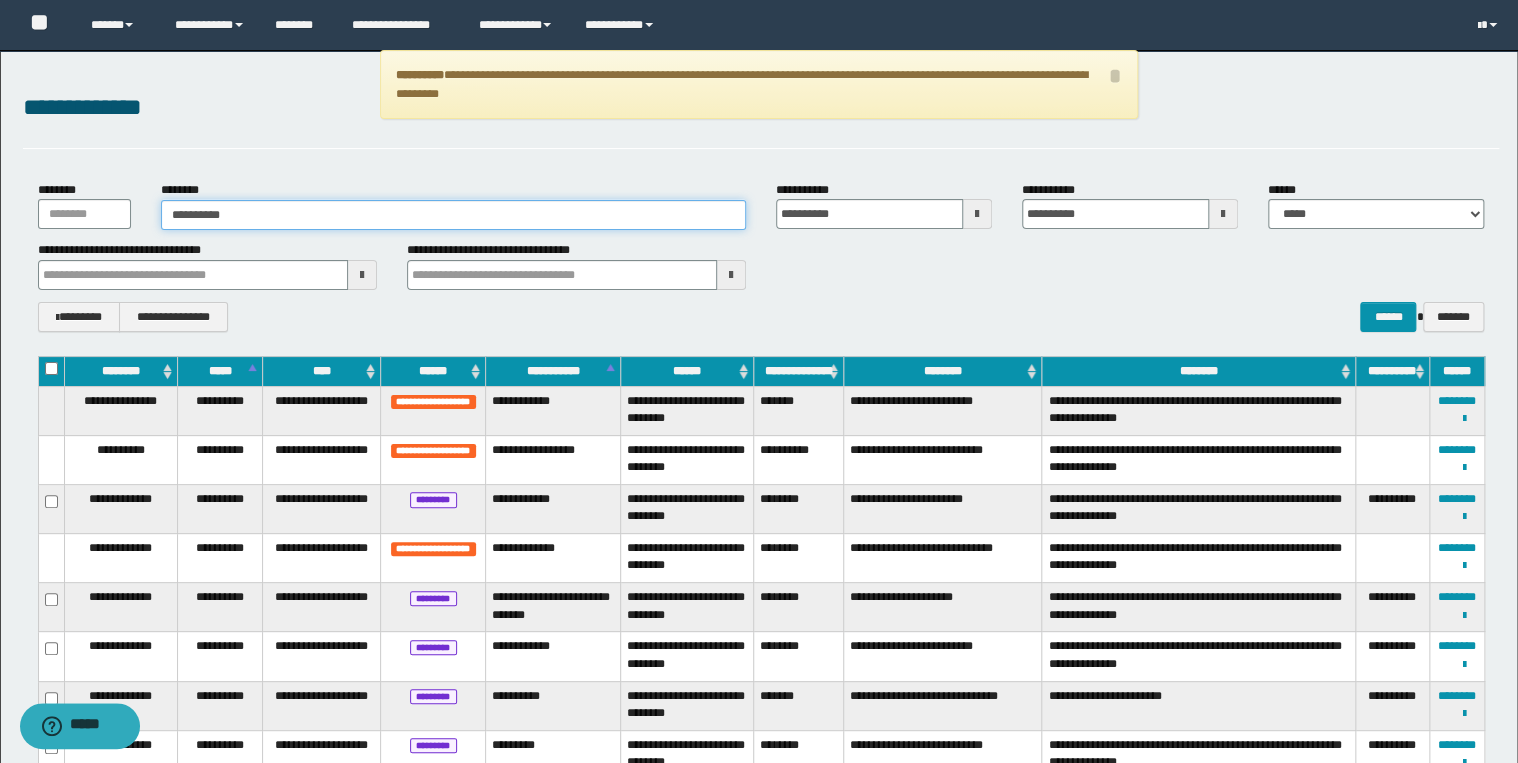 drag, startPoint x: 270, startPoint y: 213, endPoint x: 0, endPoint y: 207, distance: 270.06665 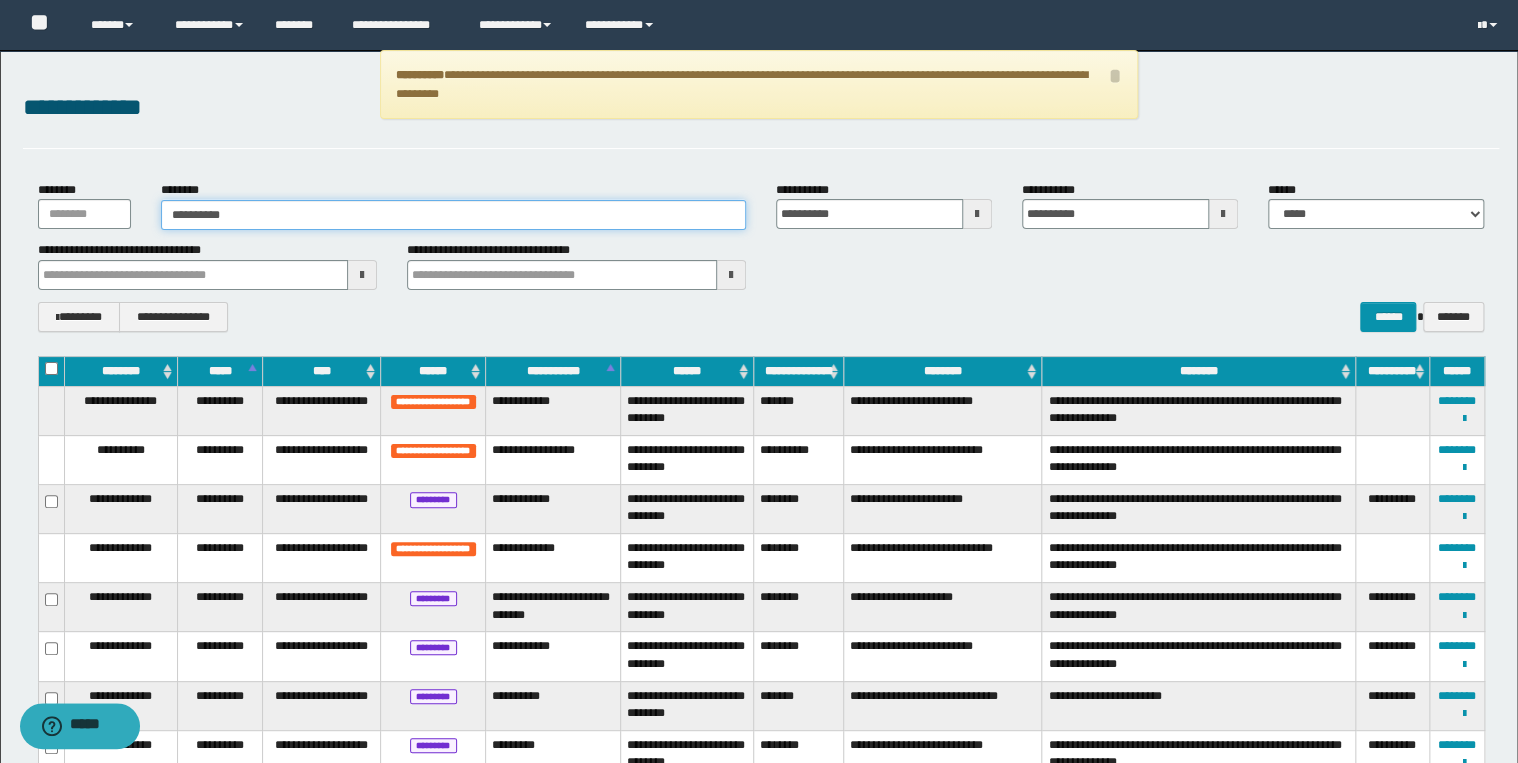 click on "**********" at bounding box center (759, 381) 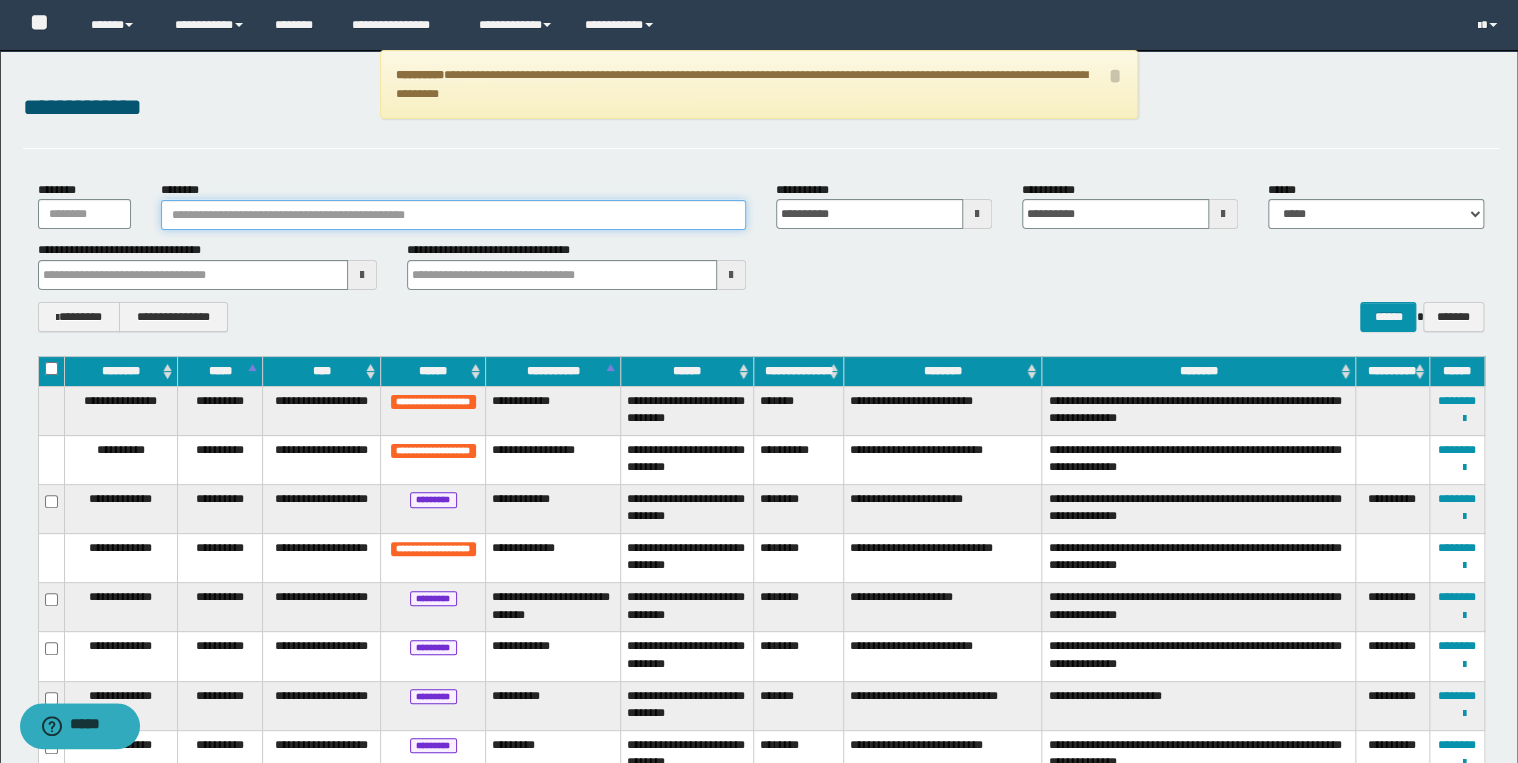 type 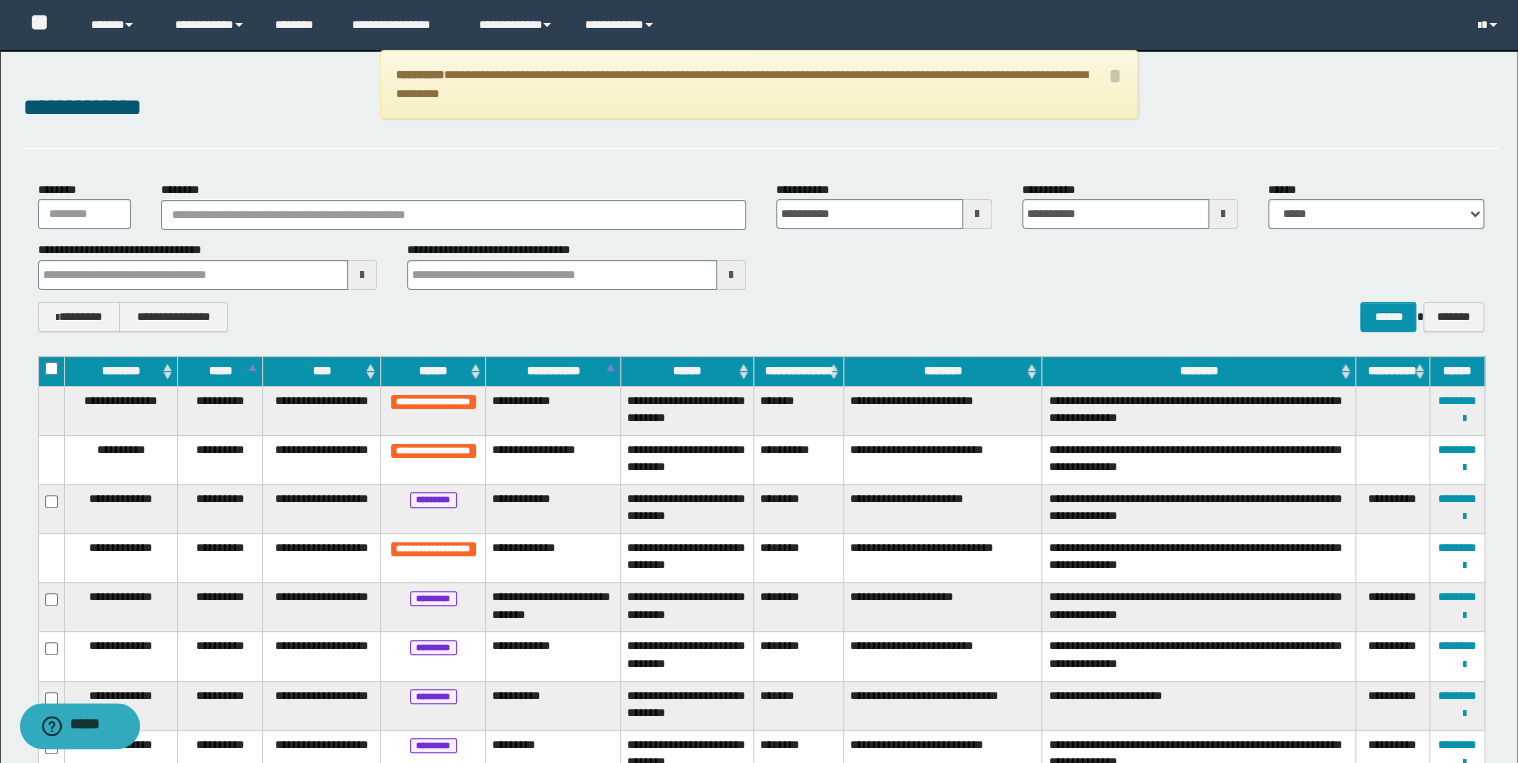 click on "**" at bounding box center [45, 25] 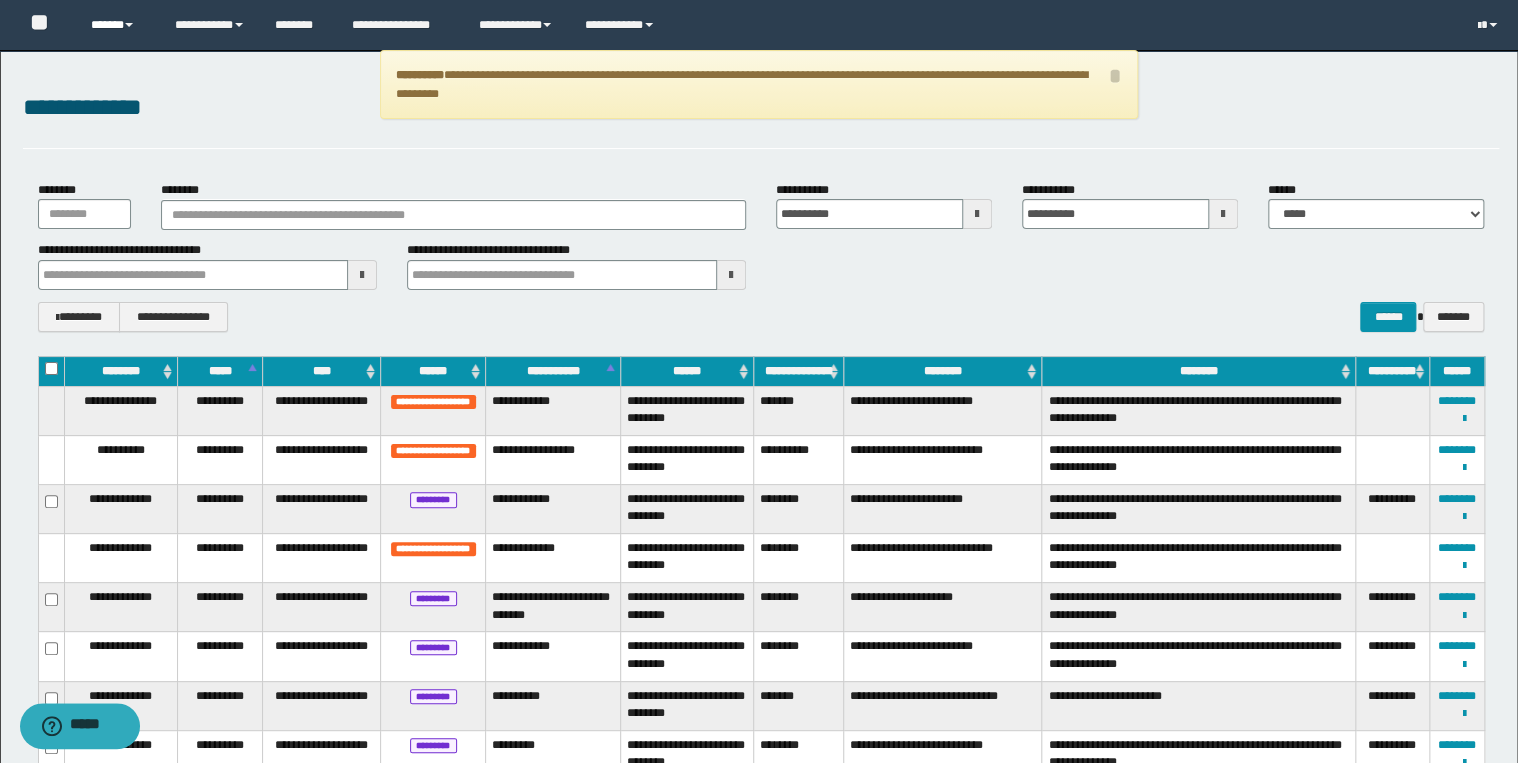 click on "******" at bounding box center [117, 25] 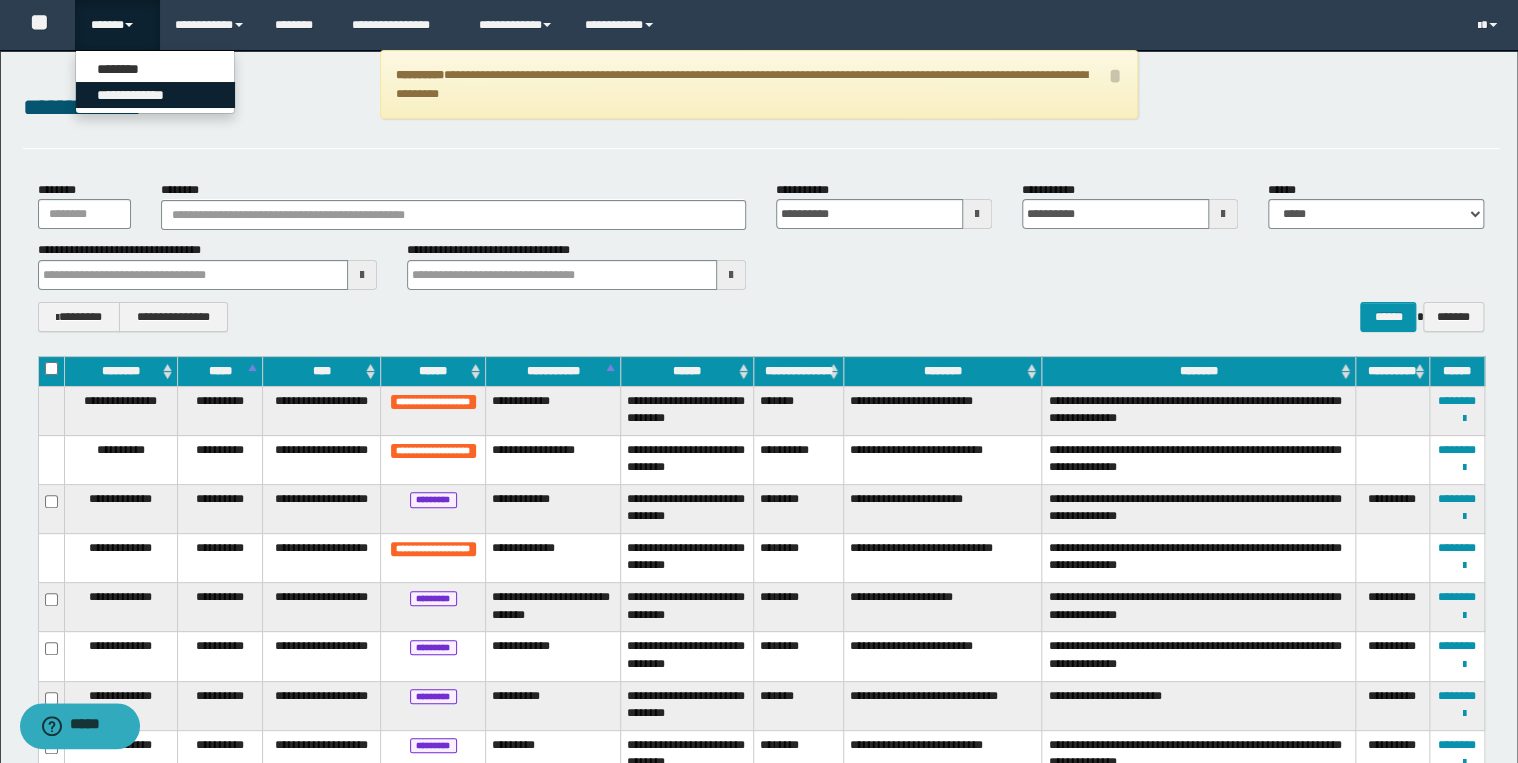 click on "**********" at bounding box center [155, 95] 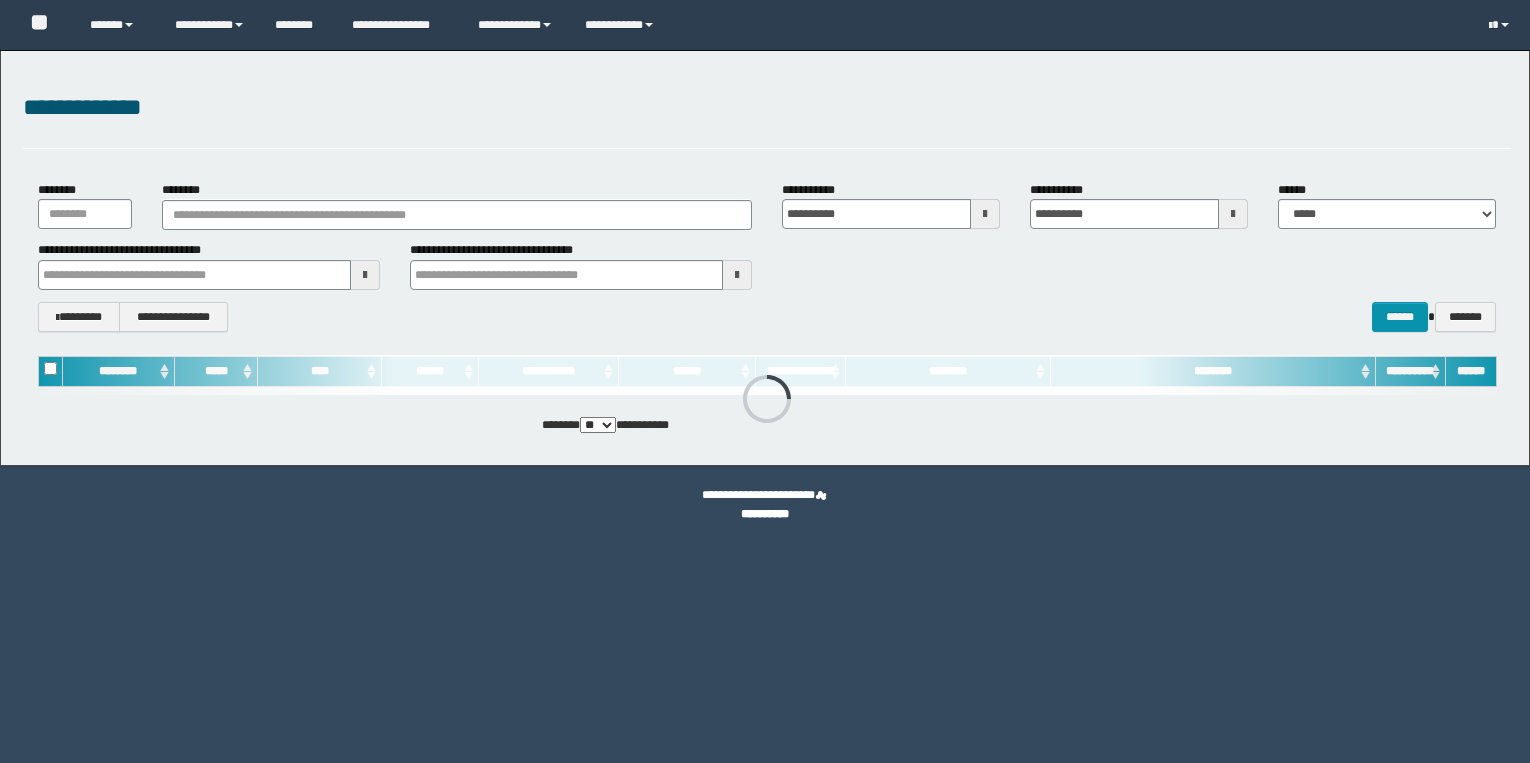 scroll, scrollTop: 0, scrollLeft: 0, axis: both 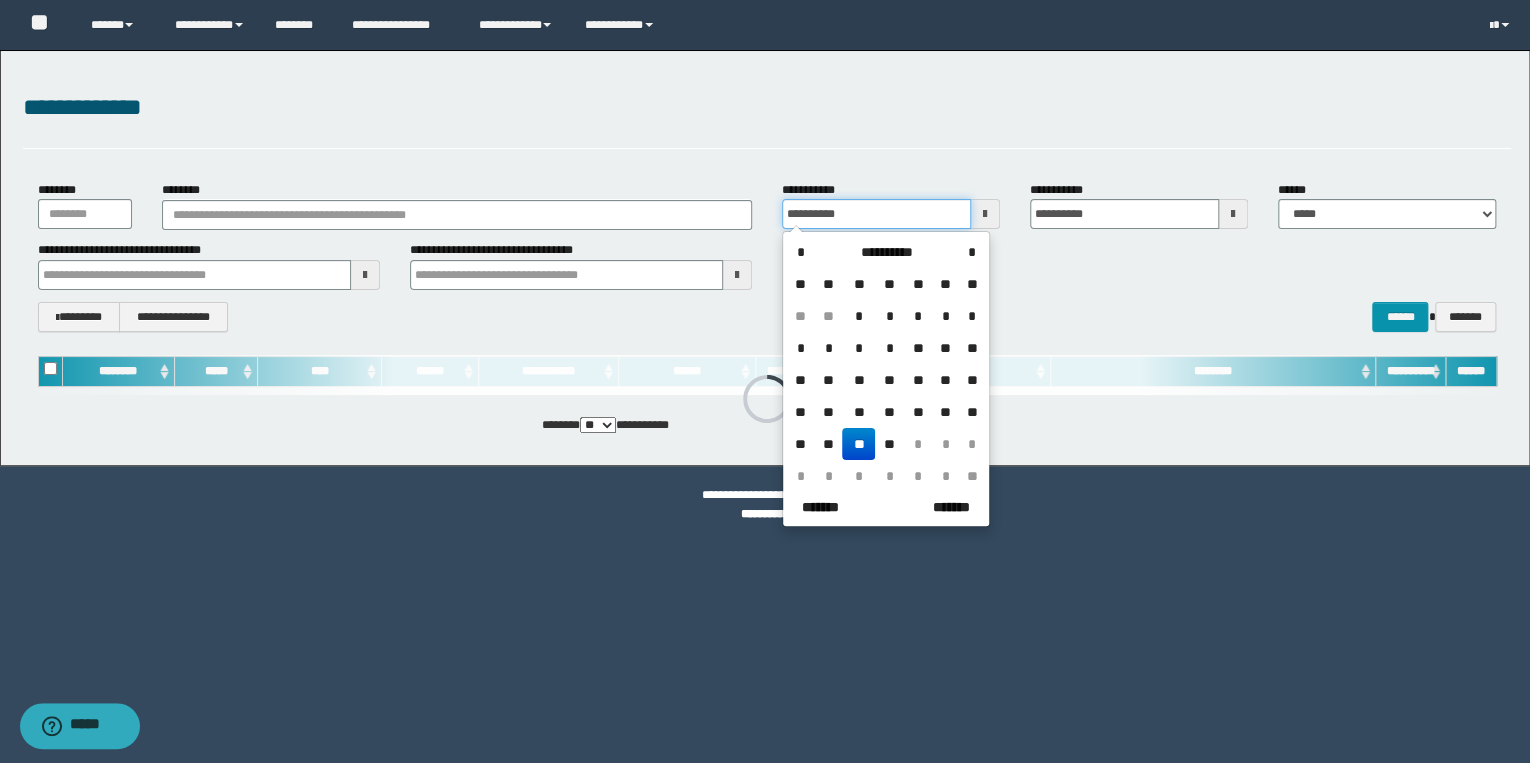 drag, startPoint x: 861, startPoint y: 199, endPoint x: 653, endPoint y: 228, distance: 210.0119 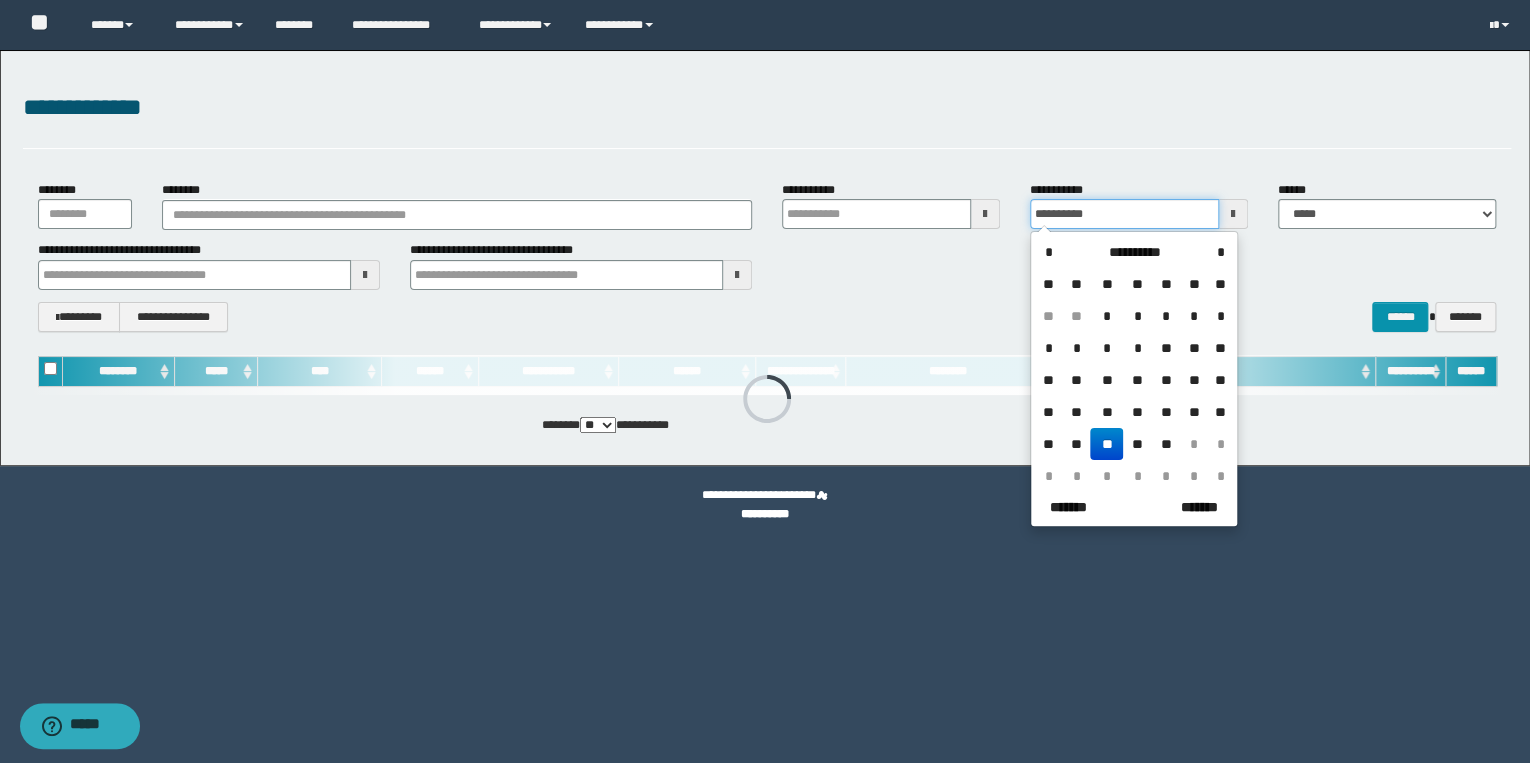 drag, startPoint x: 1121, startPoint y: 207, endPoint x: 888, endPoint y: 223, distance: 233.5487 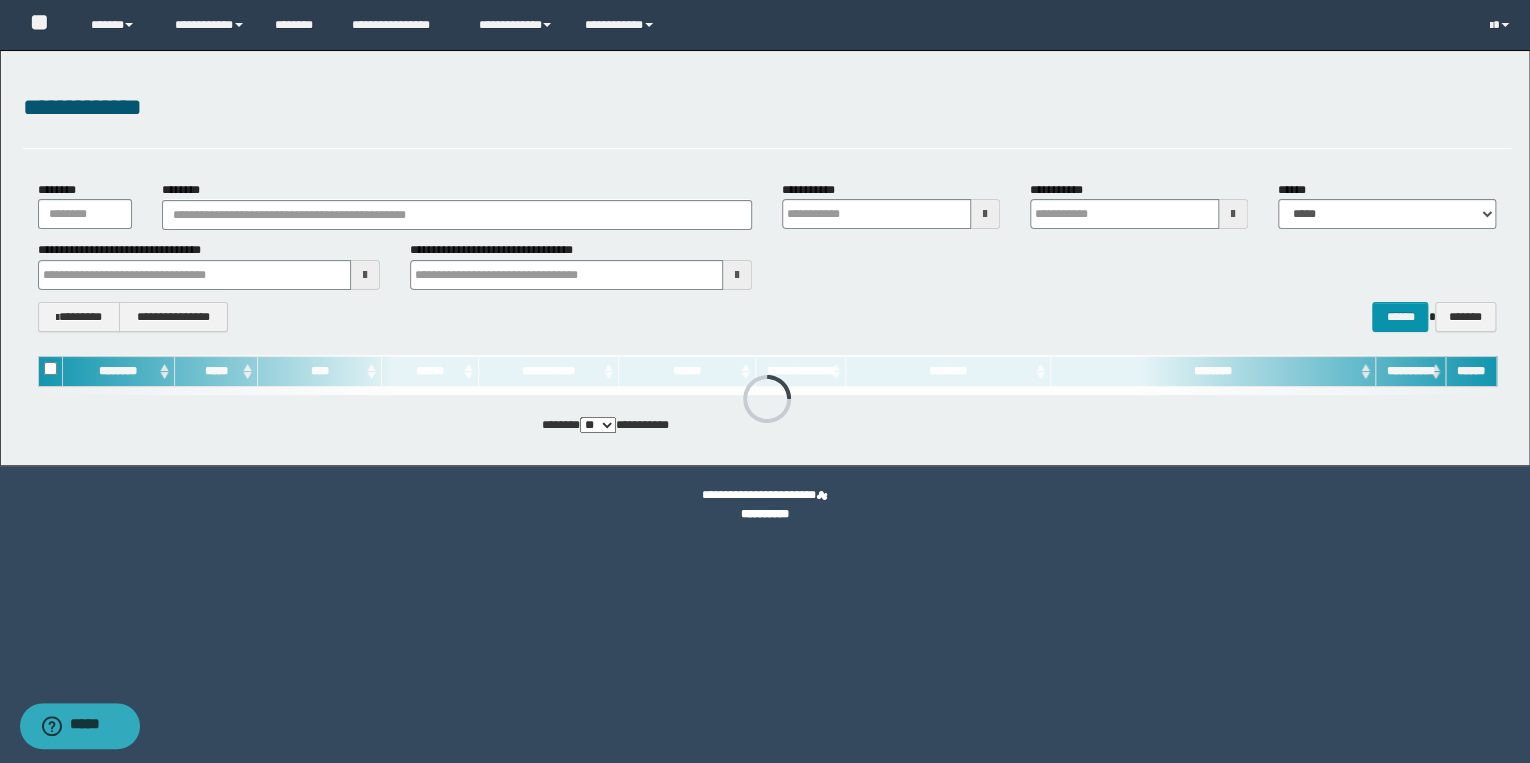 click on "**********" at bounding box center (765, 258) 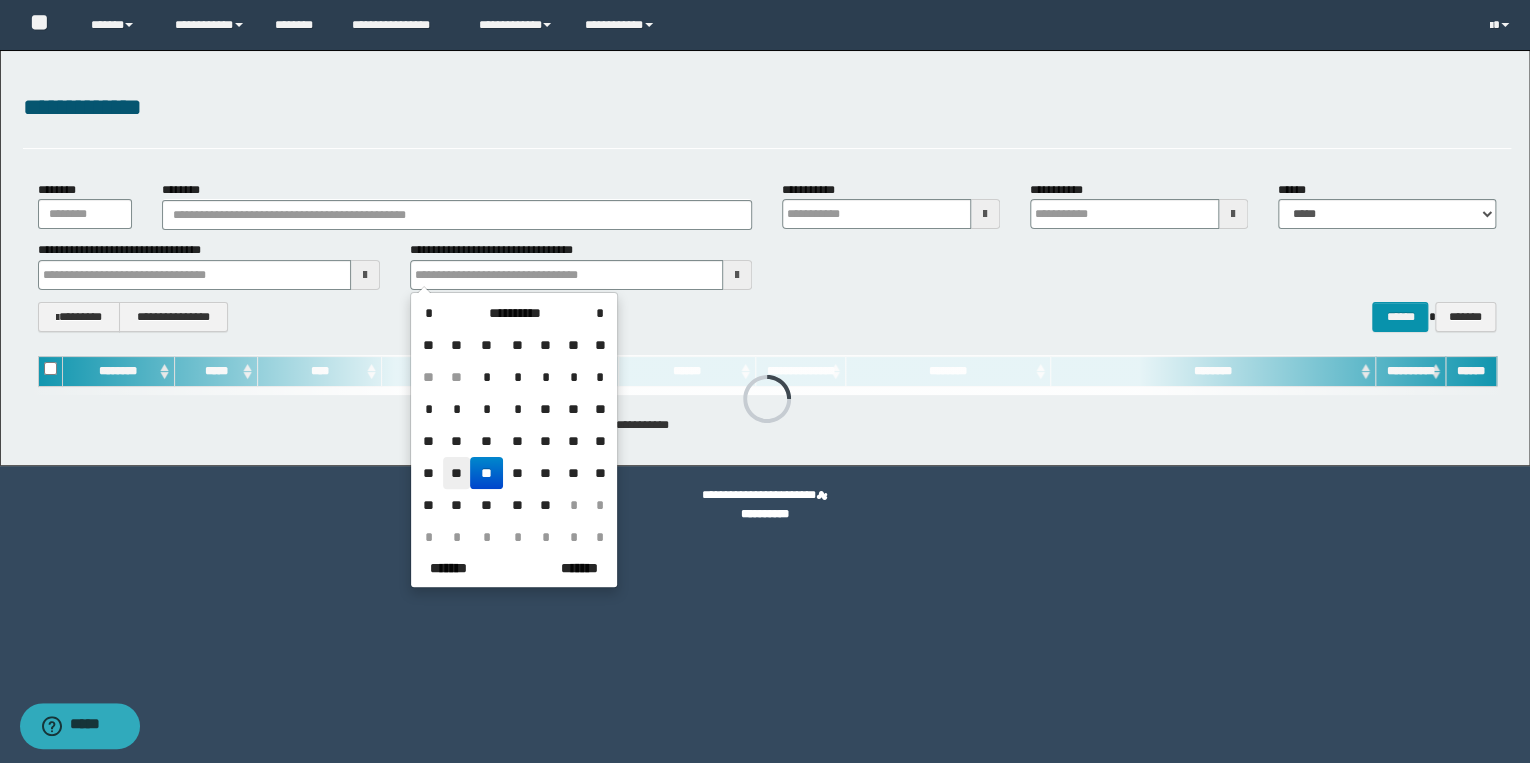 drag, startPoint x: 453, startPoint y: 469, endPoint x: 407, endPoint y: 428, distance: 61.6198 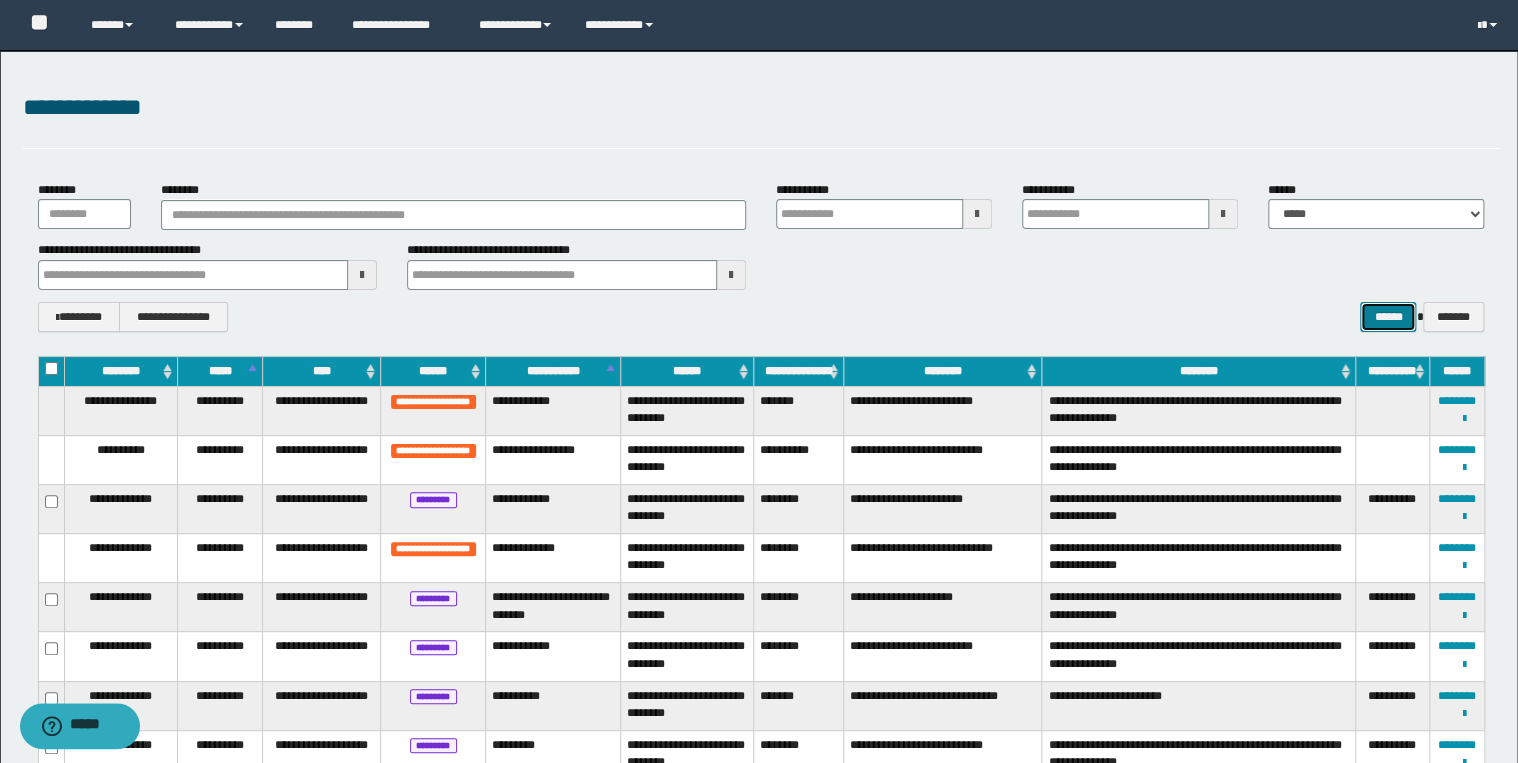 click on "******" at bounding box center [1388, 317] 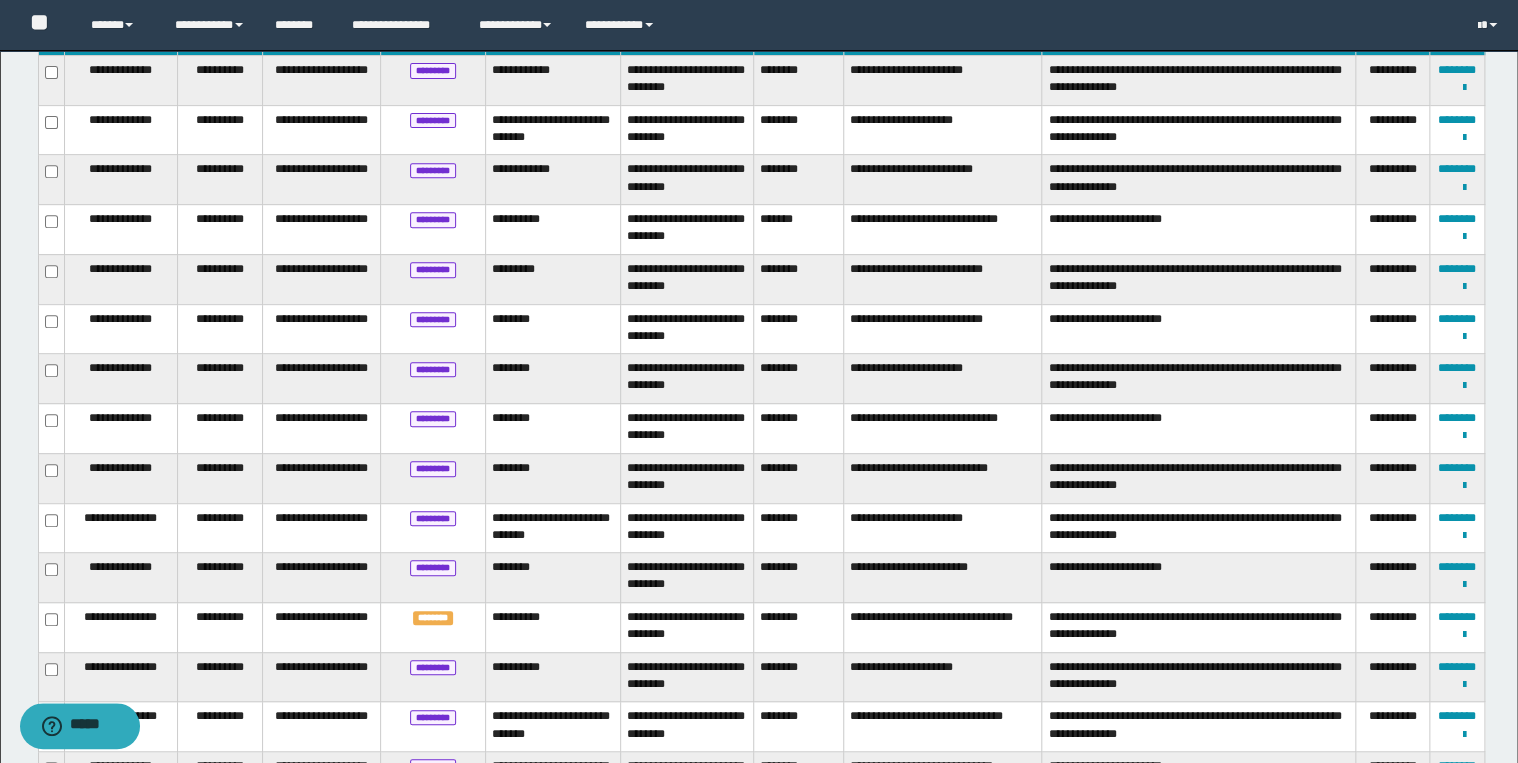 scroll, scrollTop: 411, scrollLeft: 0, axis: vertical 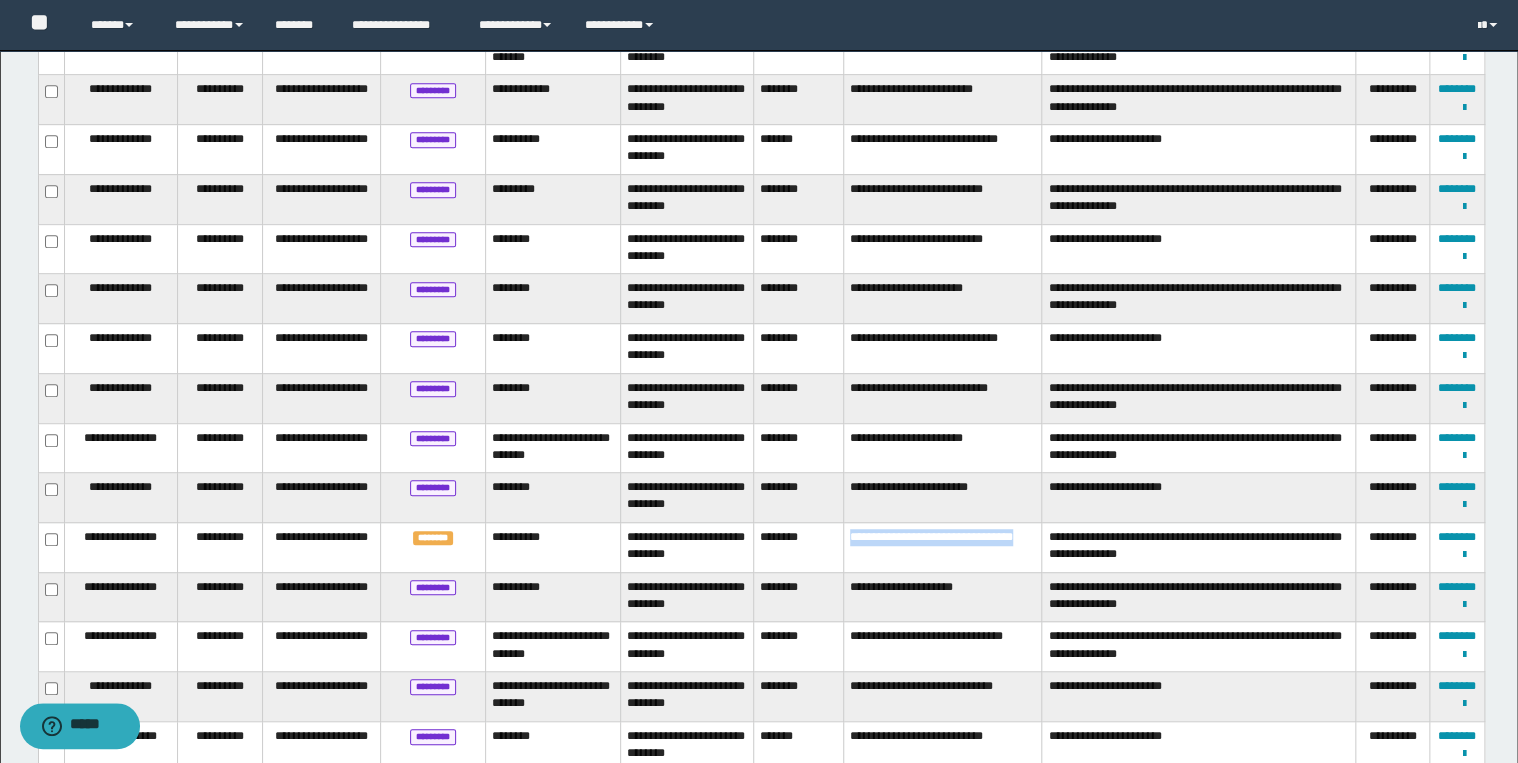 drag, startPoint x: 844, startPoint y: 538, endPoint x: 1035, endPoint y: 552, distance: 191.5124 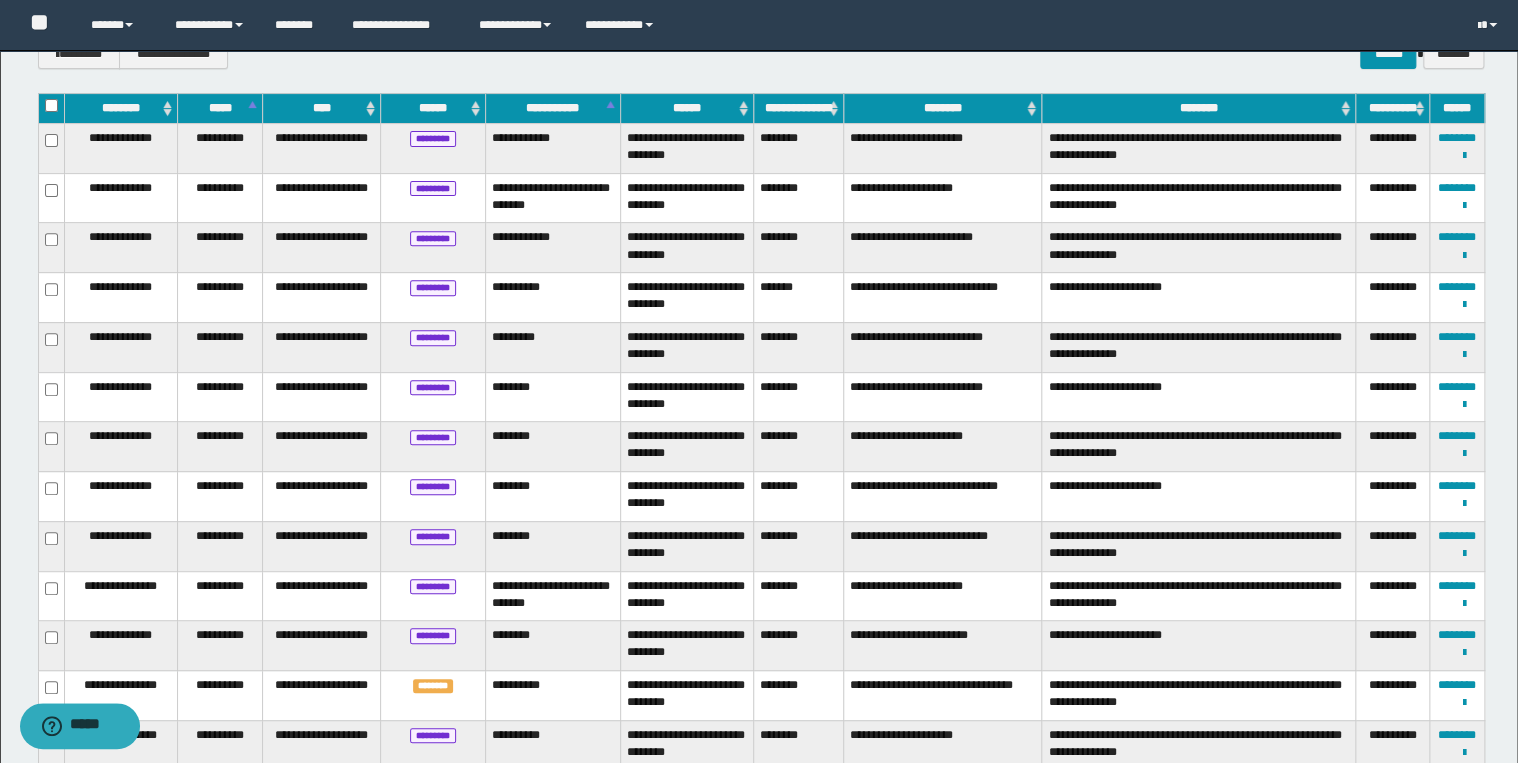 scroll, scrollTop: 0, scrollLeft: 0, axis: both 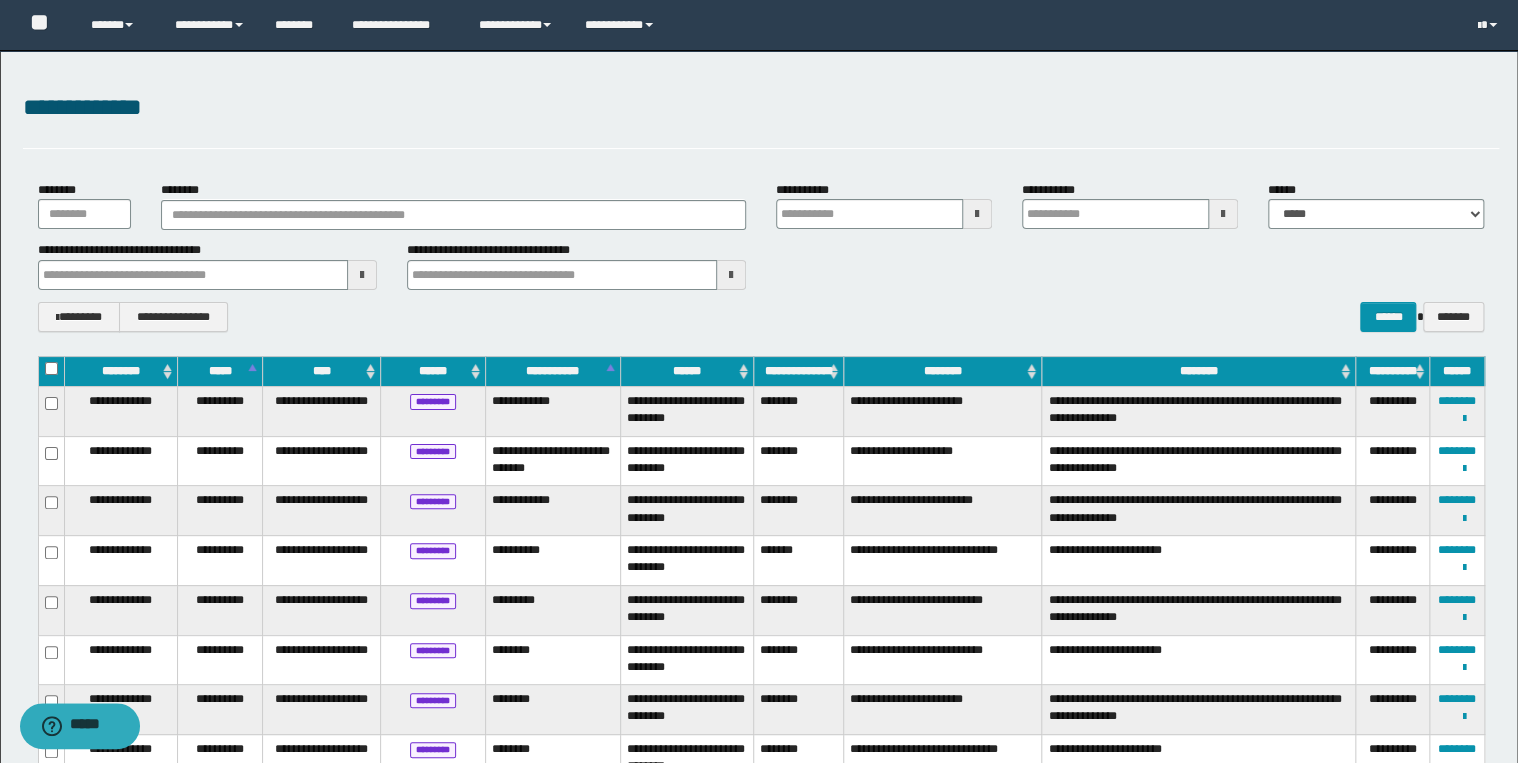 click at bounding box center [51, 371] 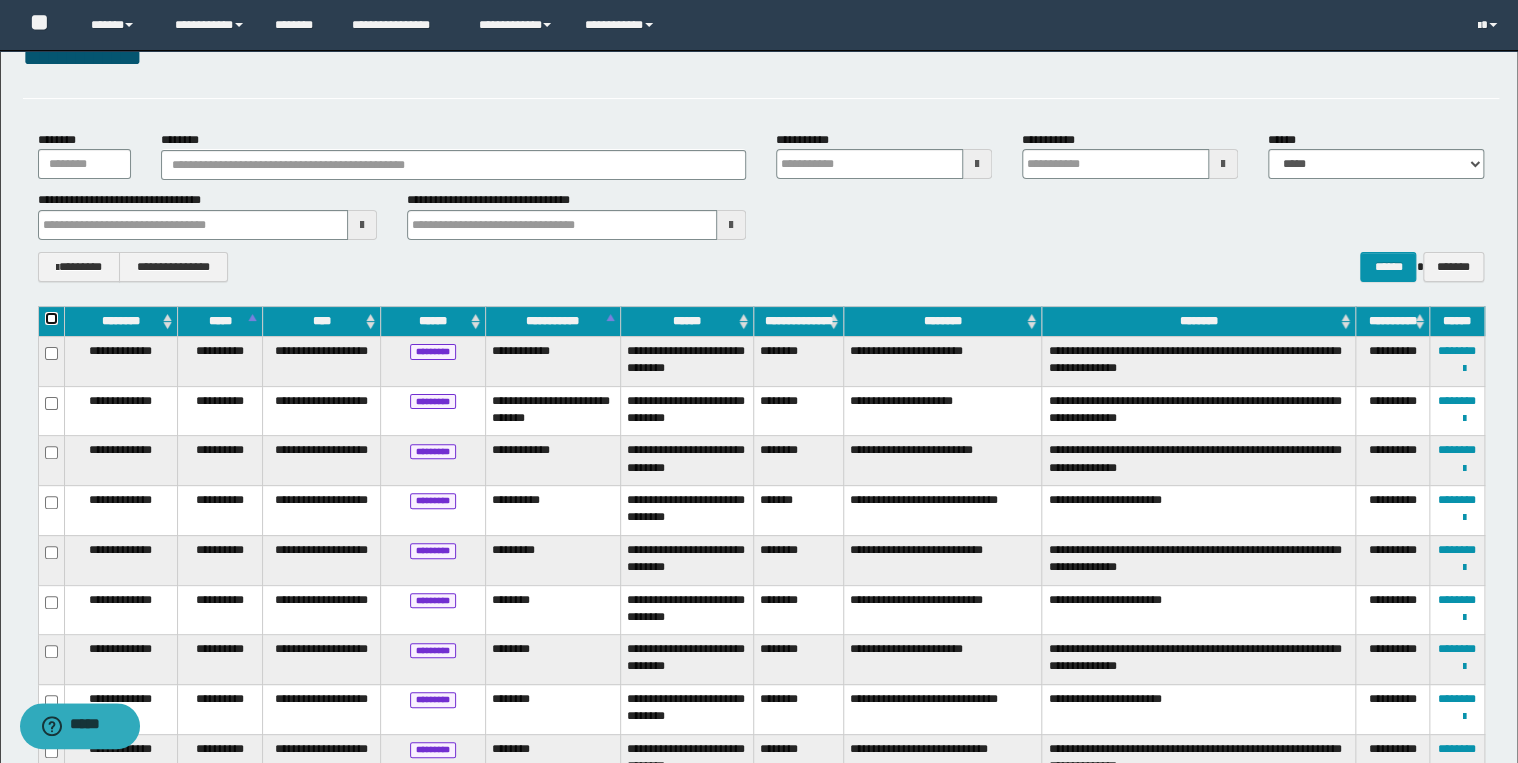 scroll, scrollTop: 0, scrollLeft: 0, axis: both 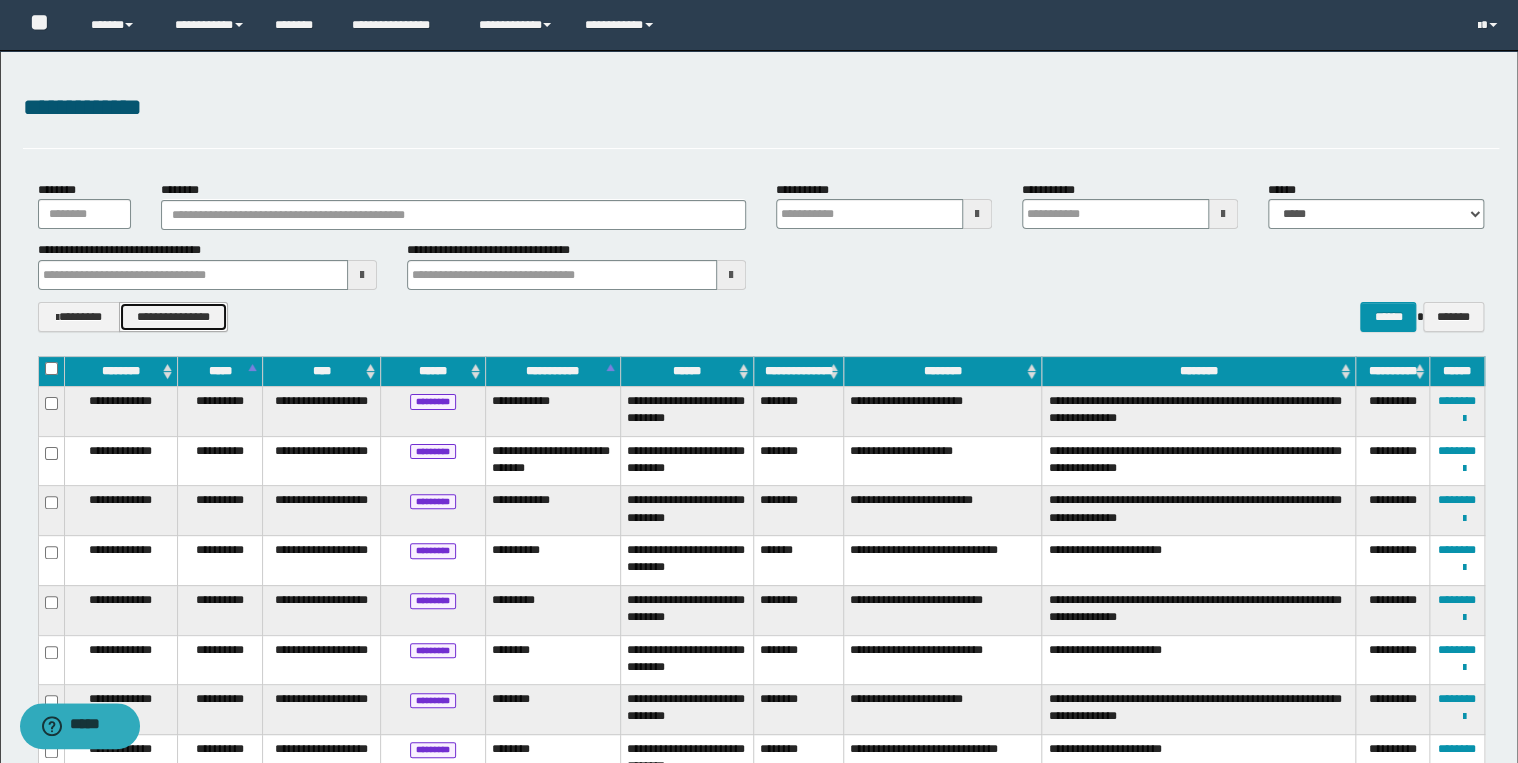 click on "**********" at bounding box center (173, 317) 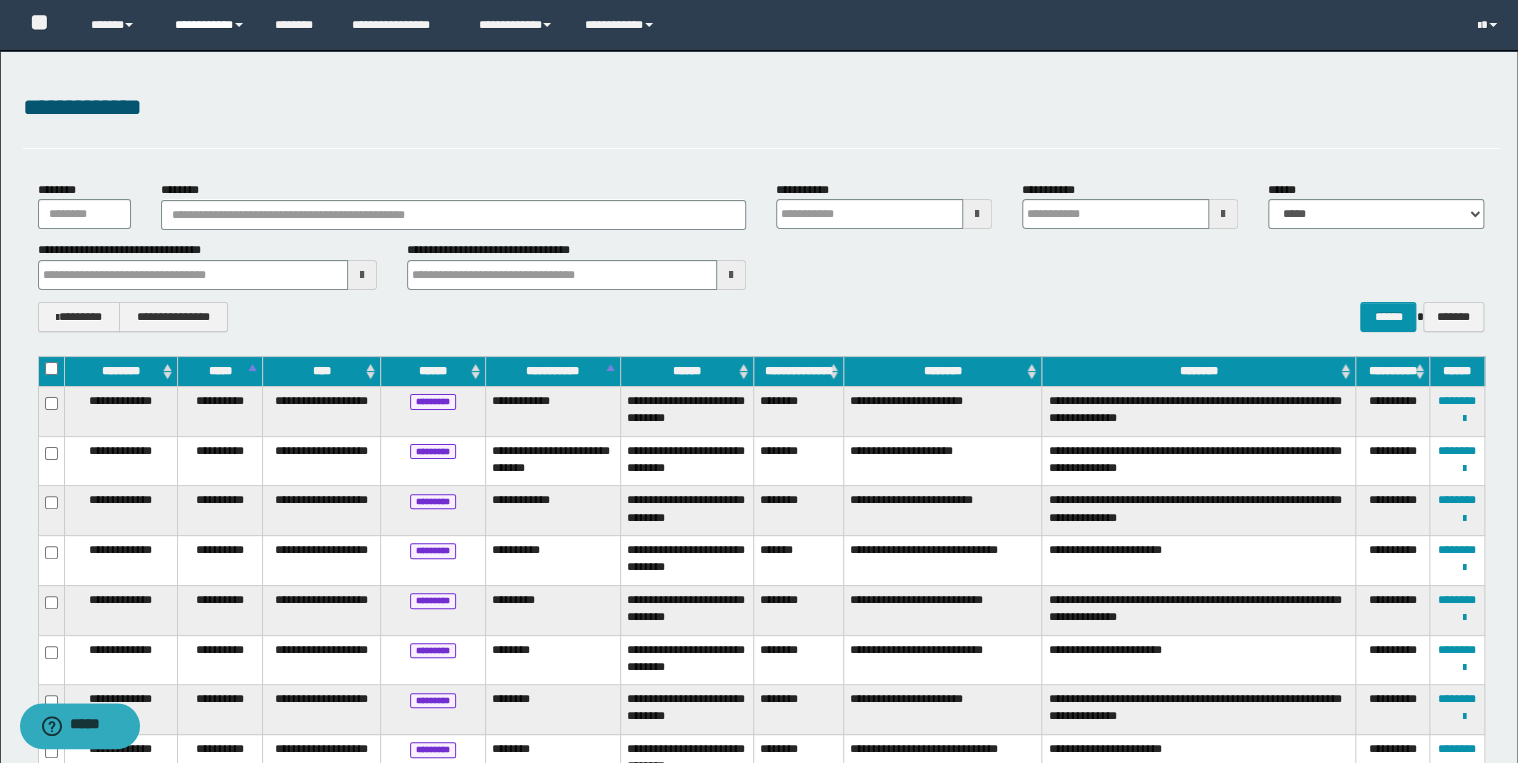 click on "**********" at bounding box center [210, 25] 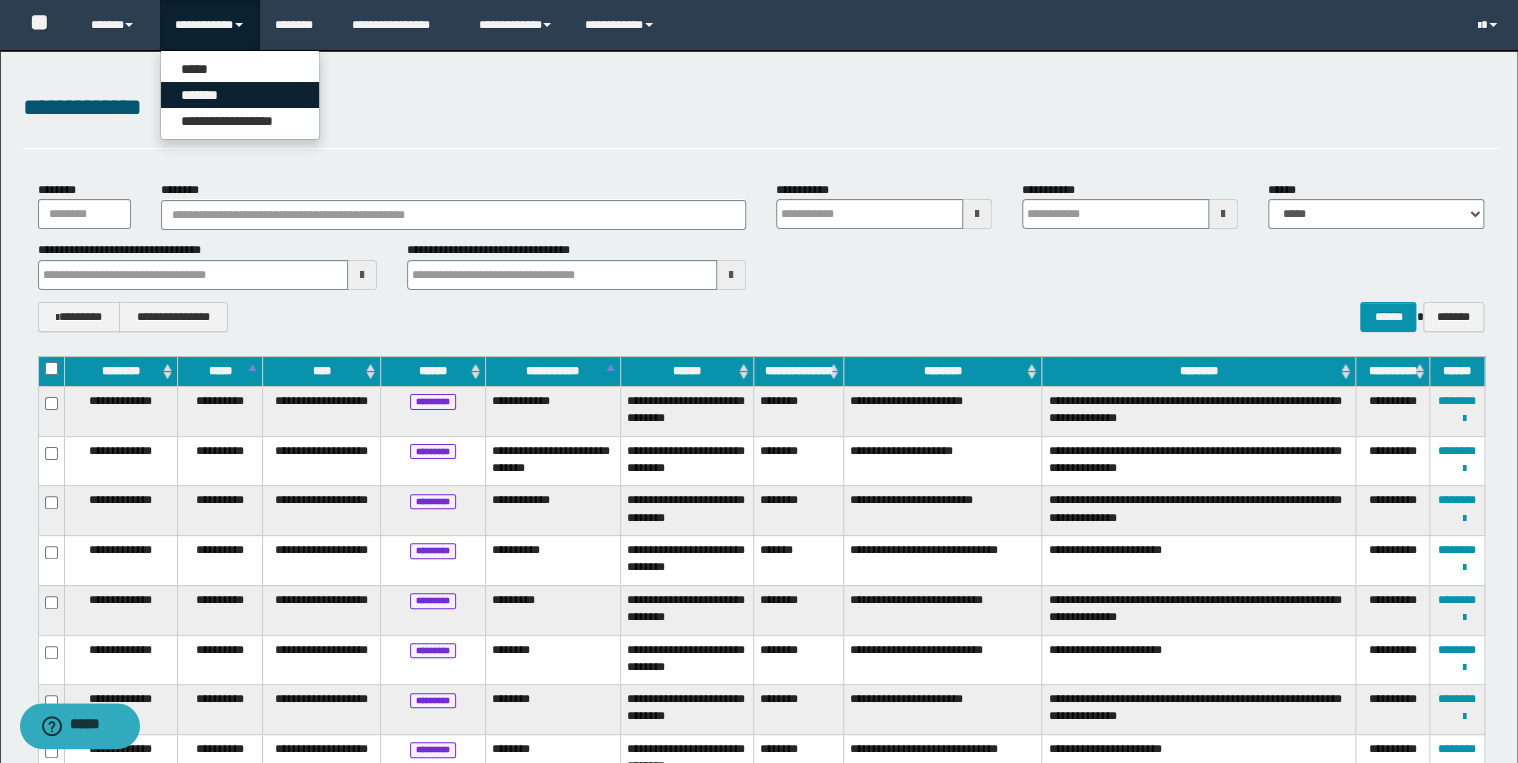 click on "*******" at bounding box center [240, 95] 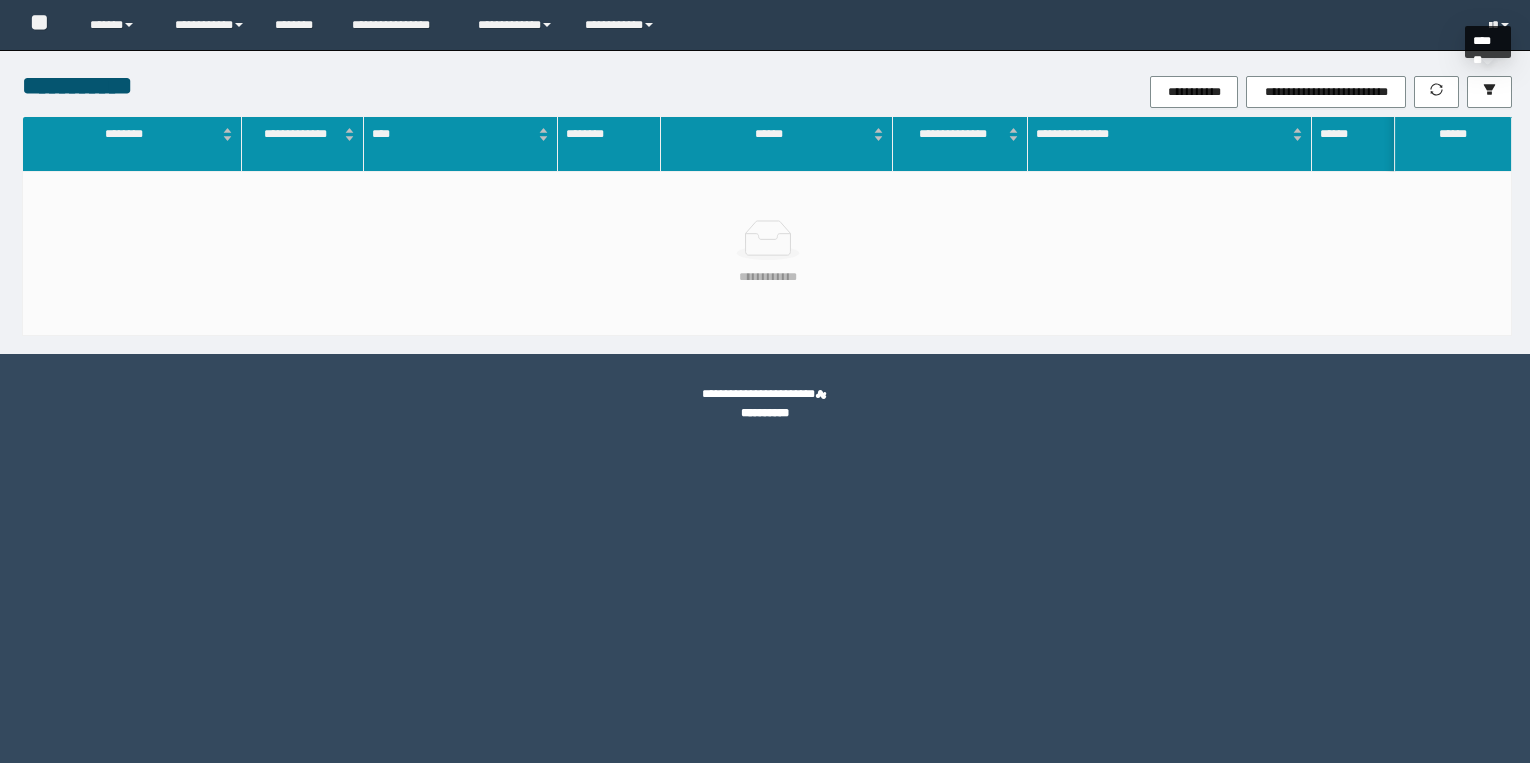 scroll, scrollTop: 0, scrollLeft: 0, axis: both 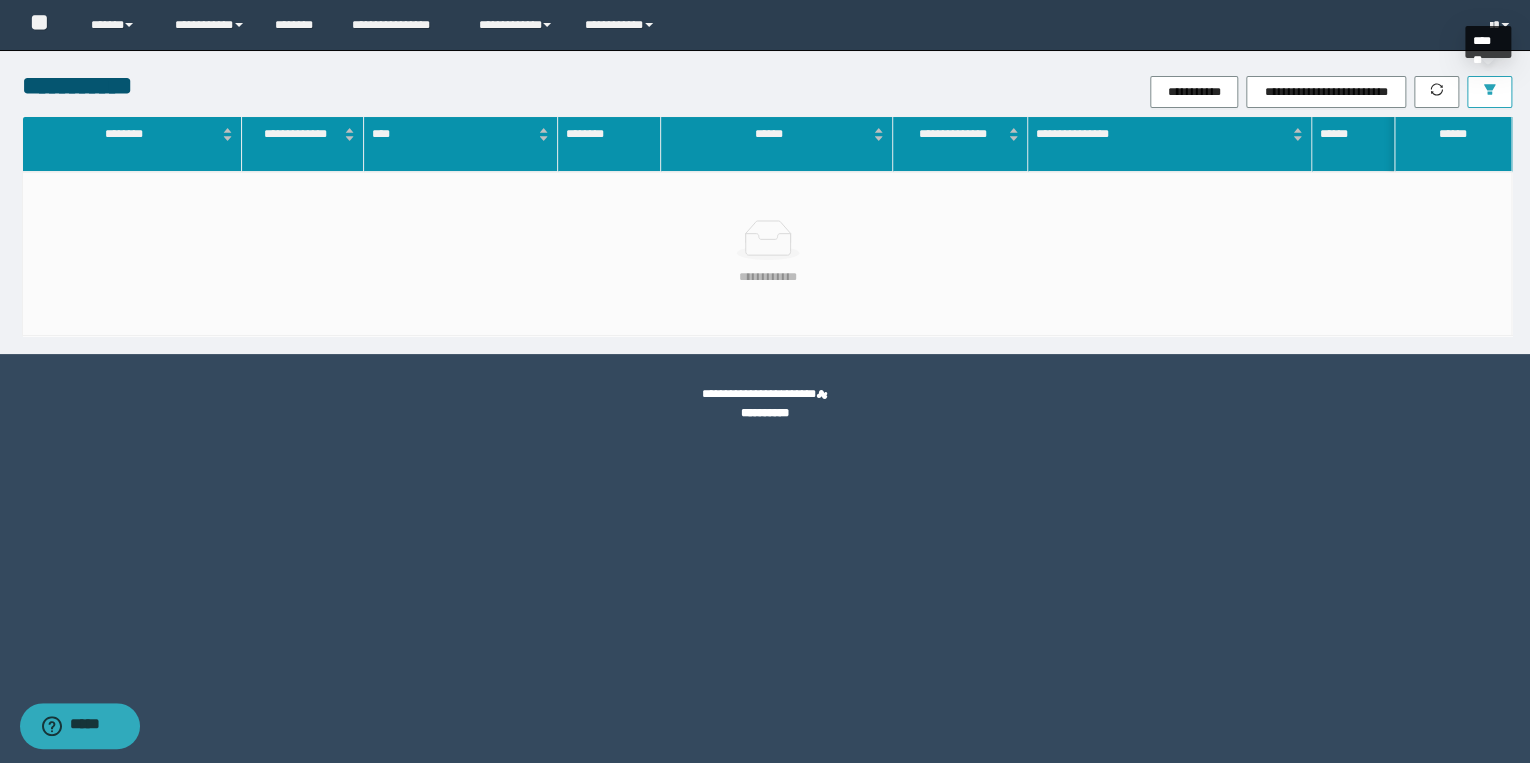 click 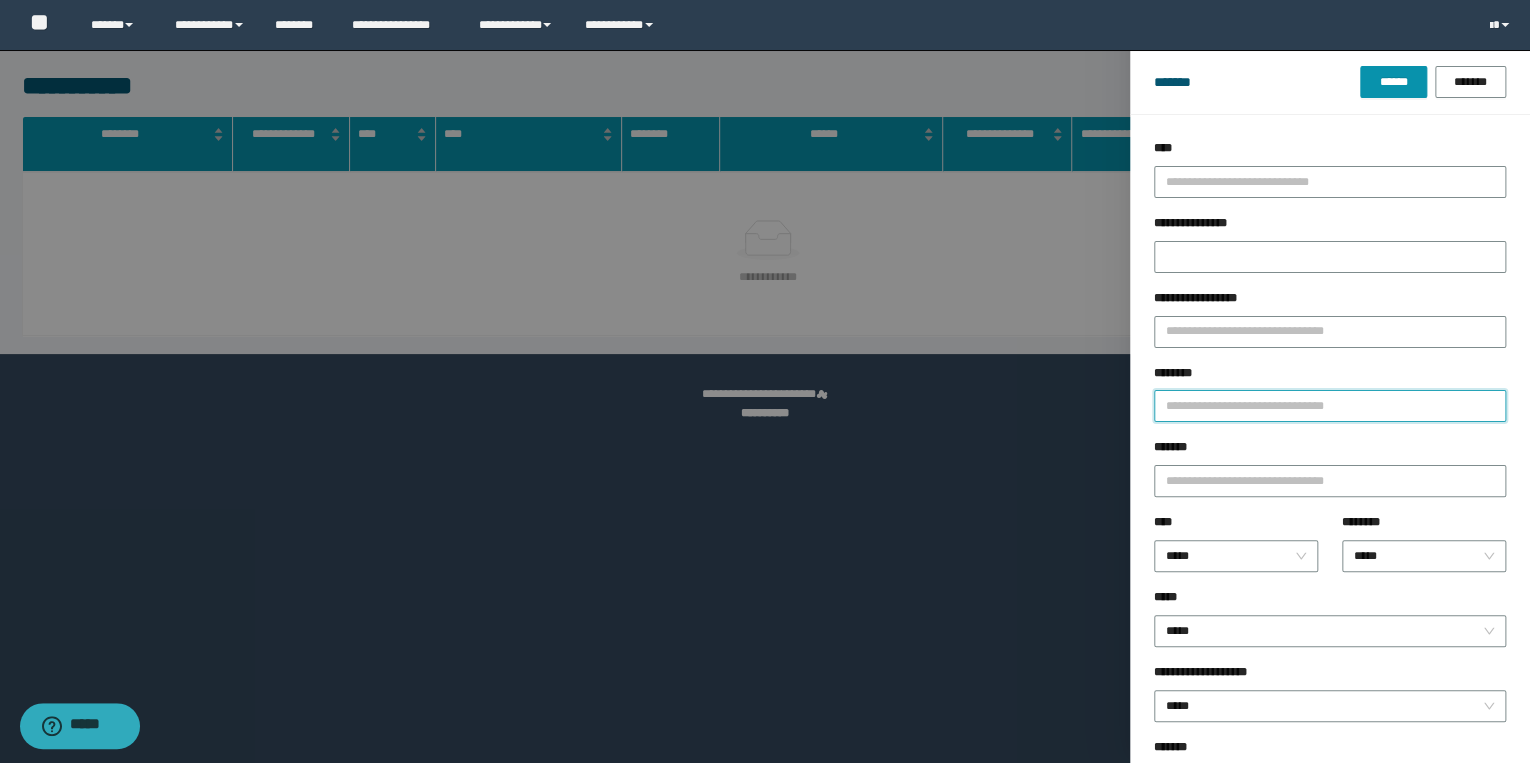 click on "********" at bounding box center (1330, 406) 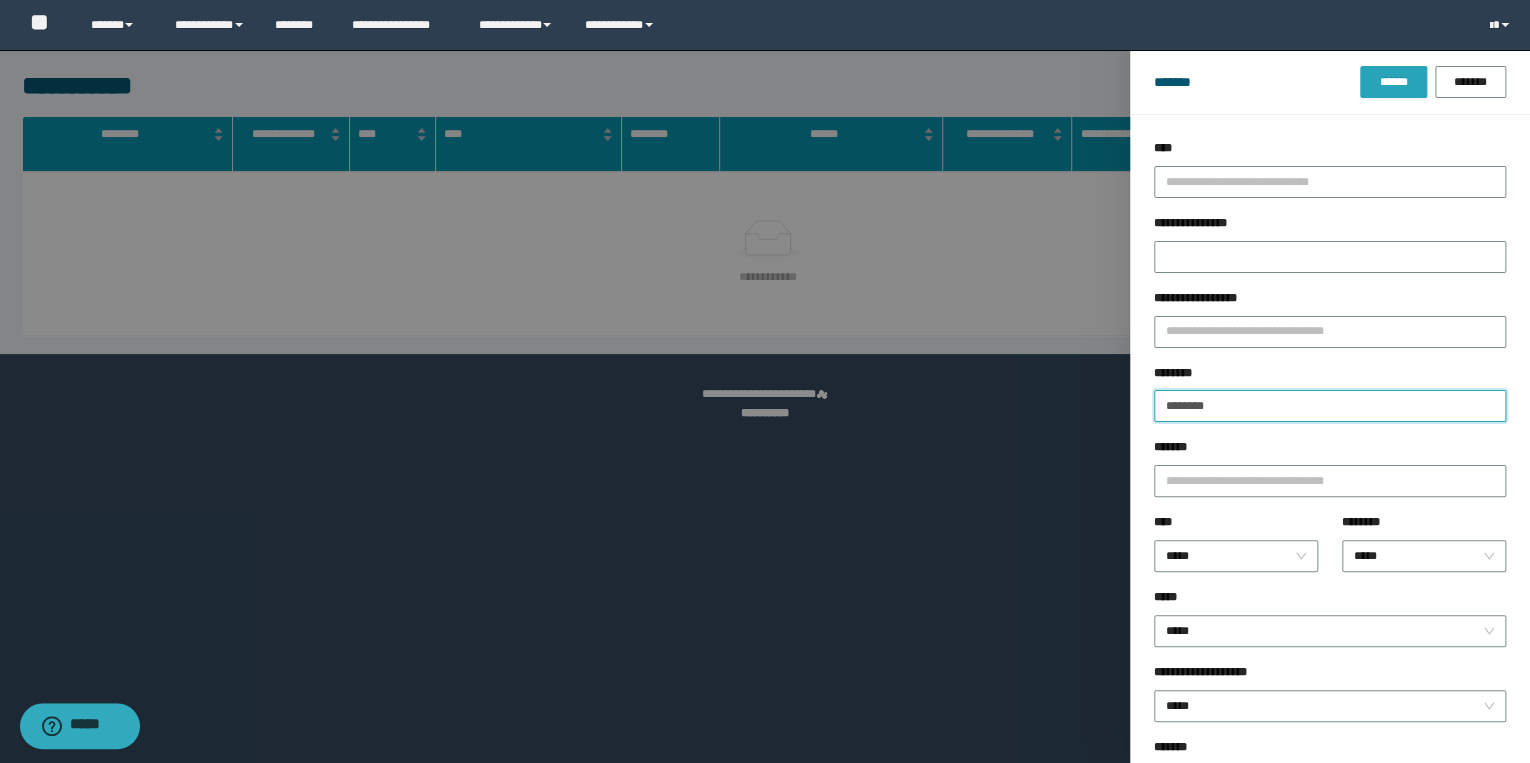 type on "********" 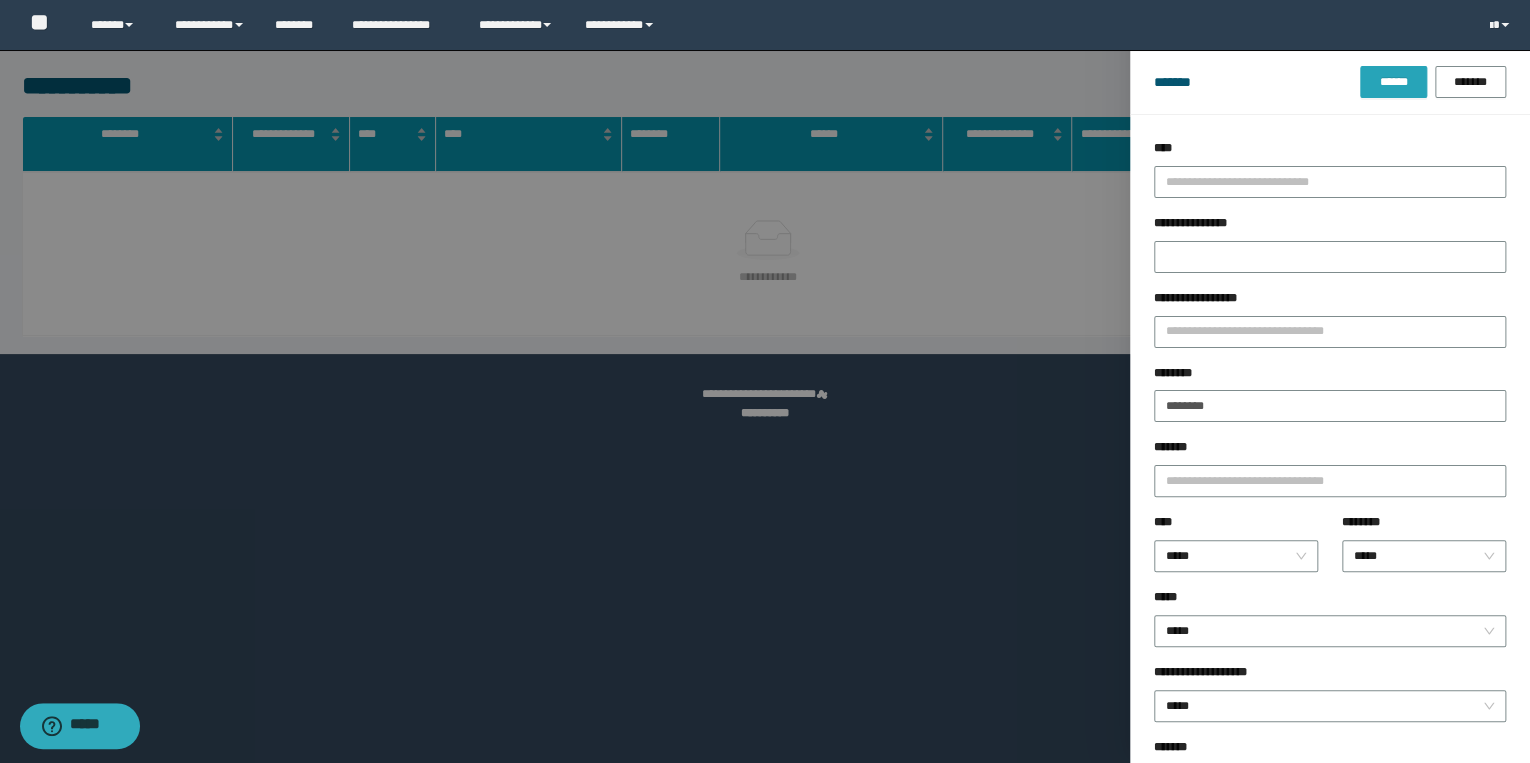 click on "******" at bounding box center [1393, 82] 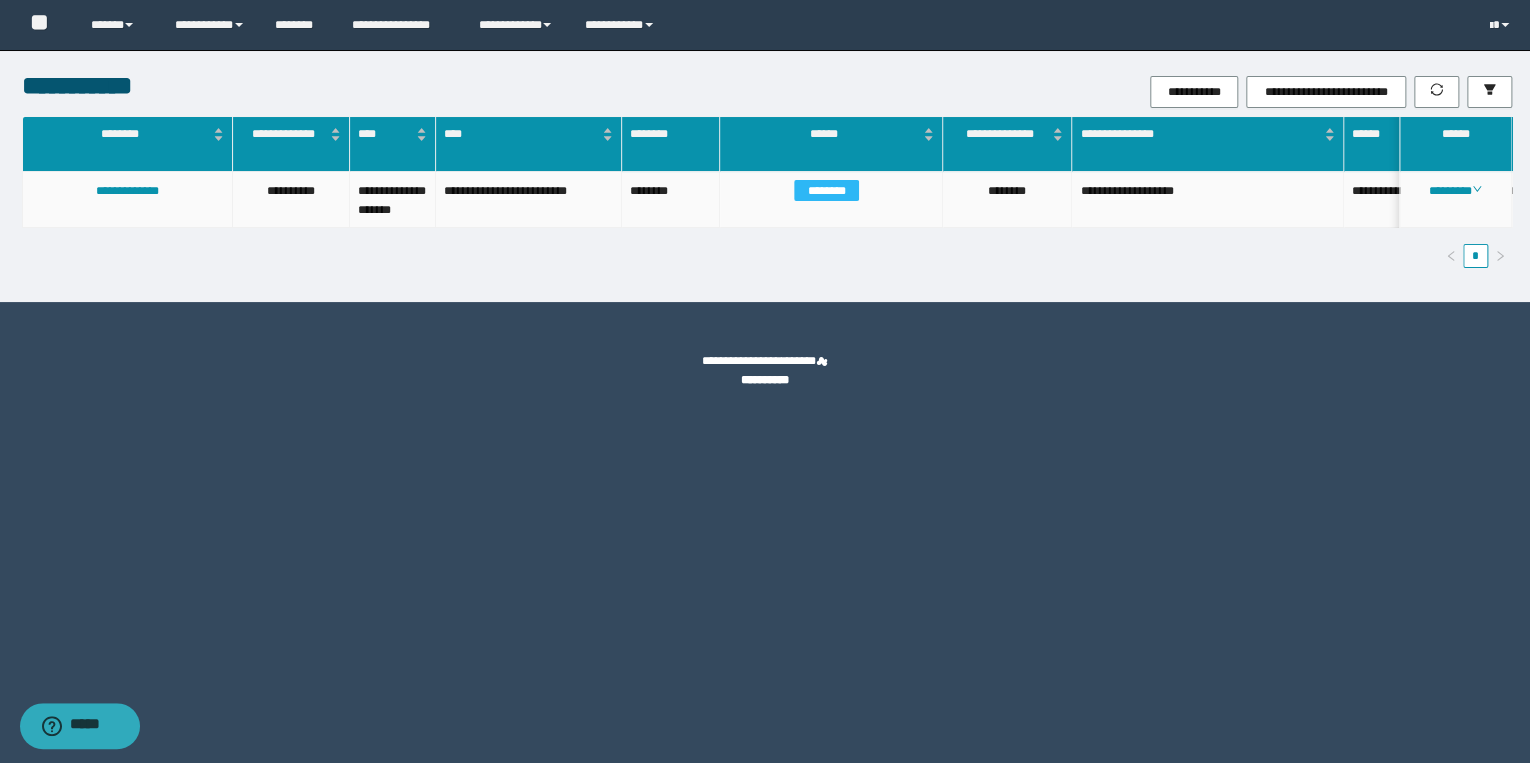 click on "********" at bounding box center [1455, 200] 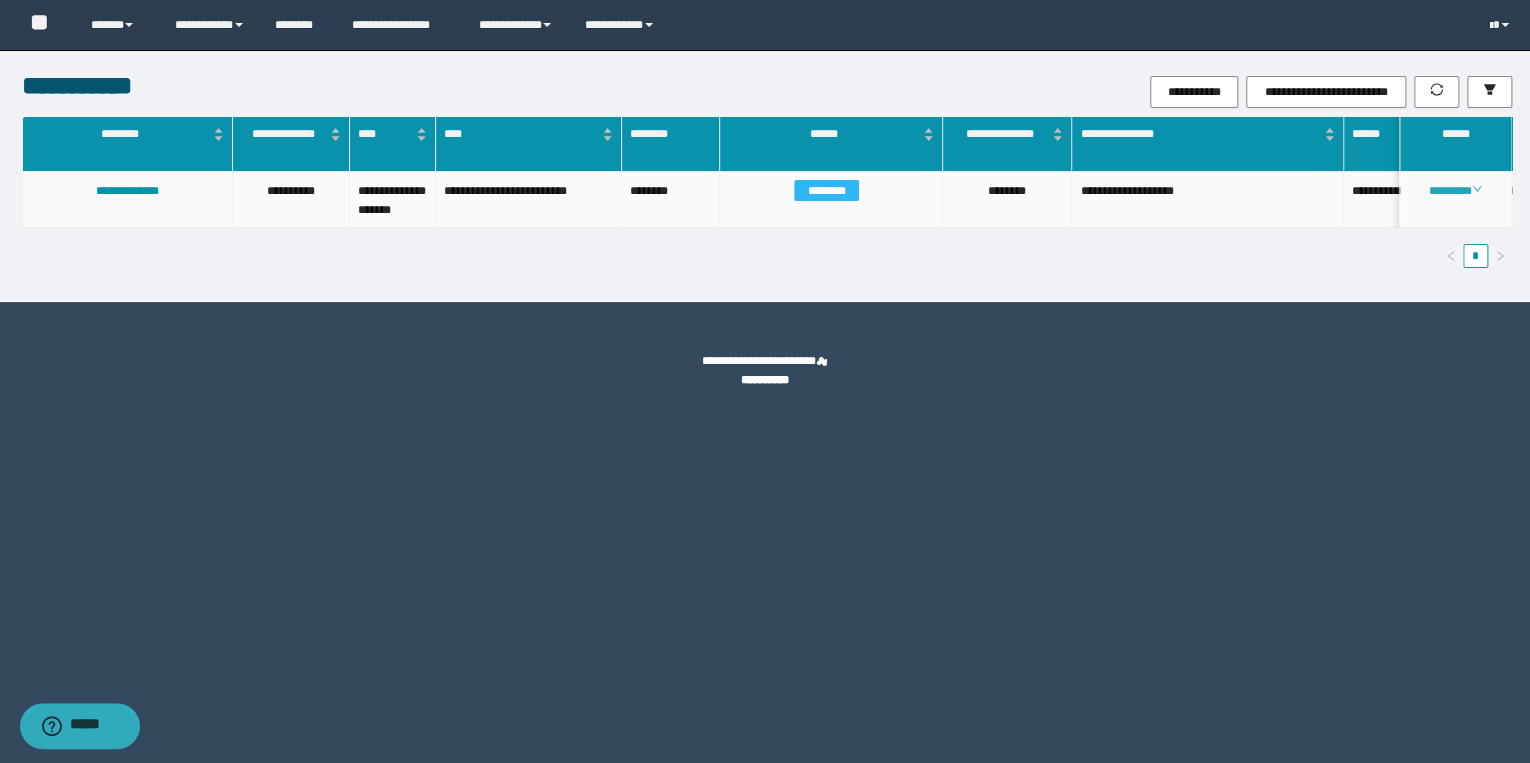 click on "********" at bounding box center (1455, 191) 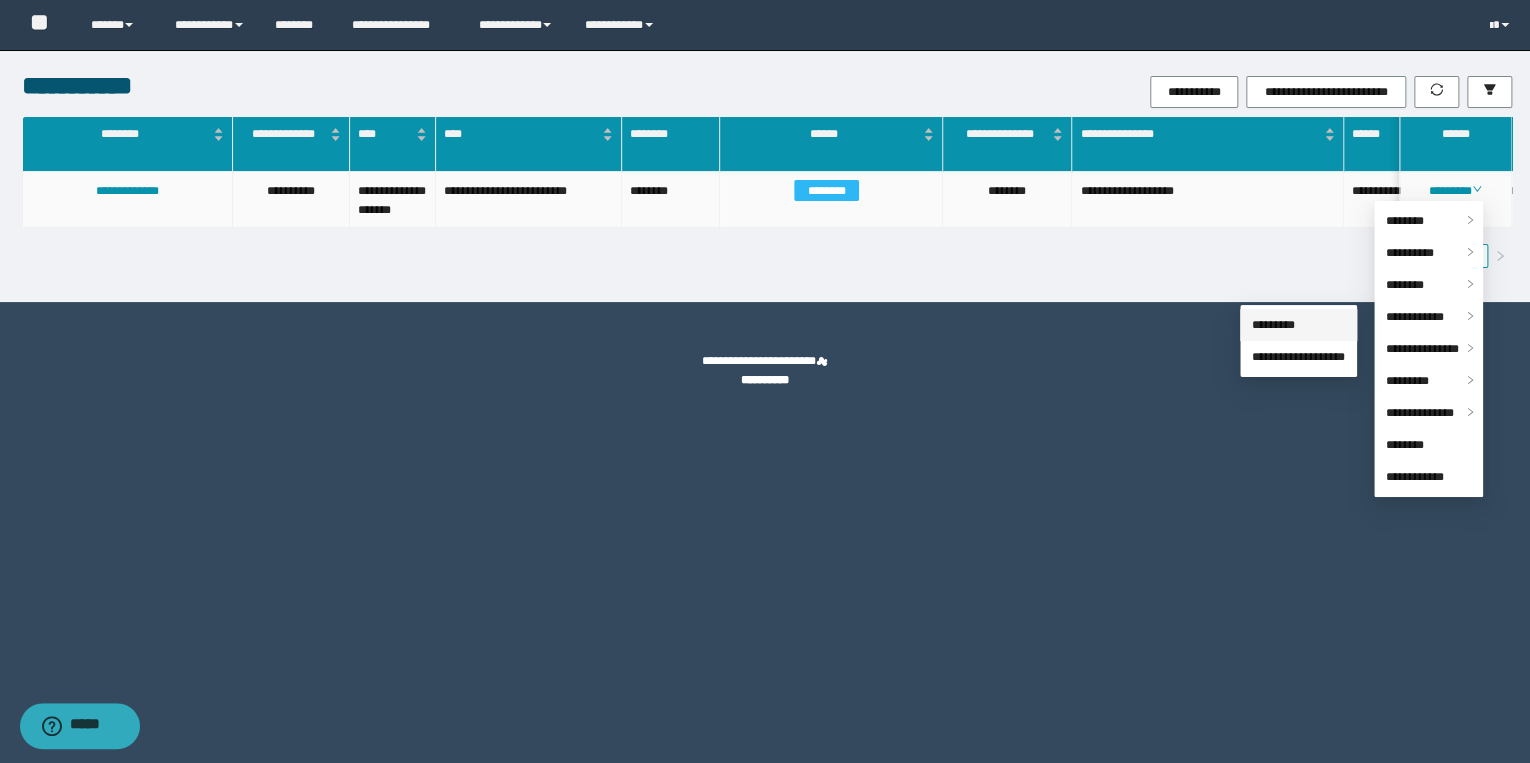 click on "*********" at bounding box center [1273, 325] 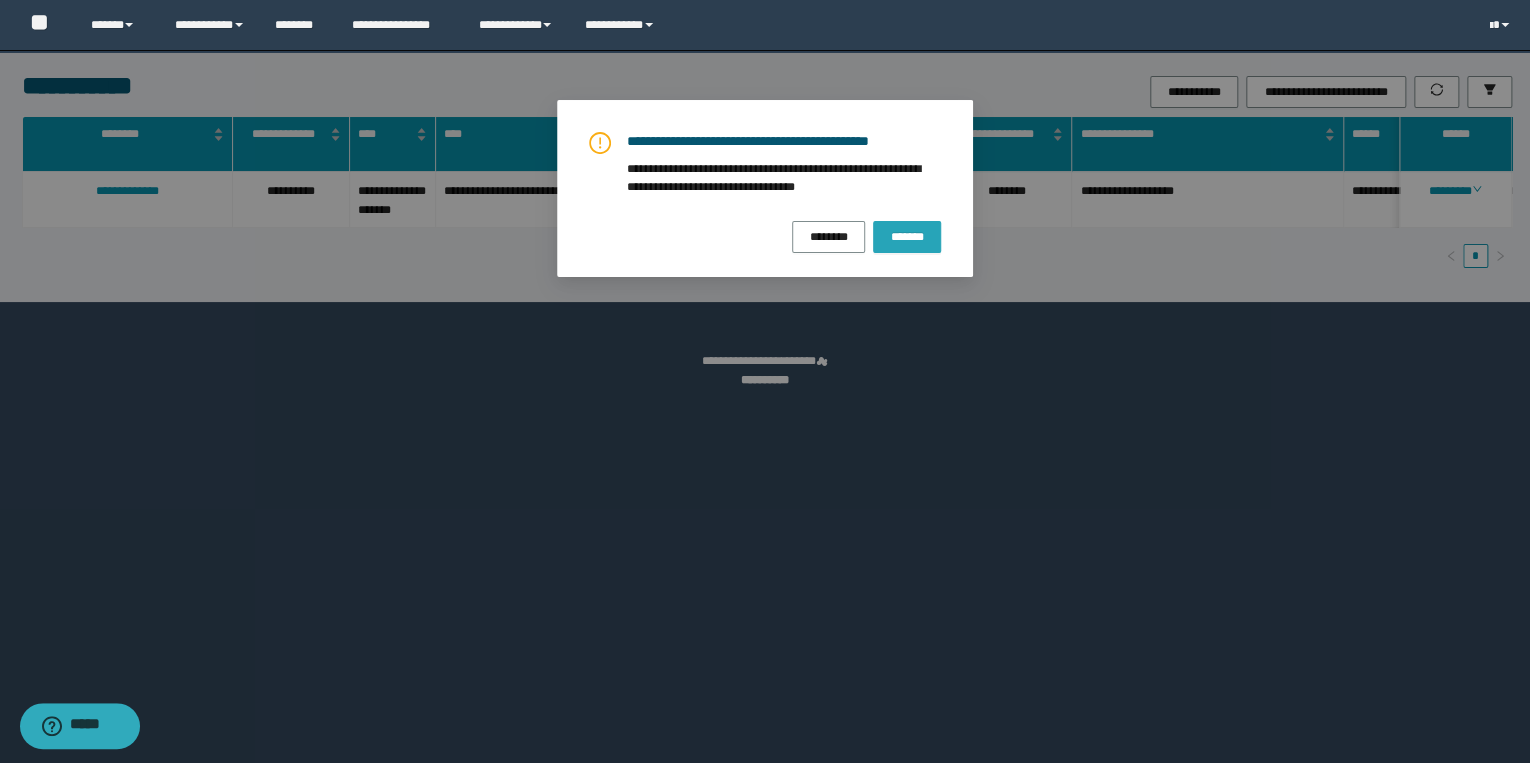 click on "*******" at bounding box center [907, 236] 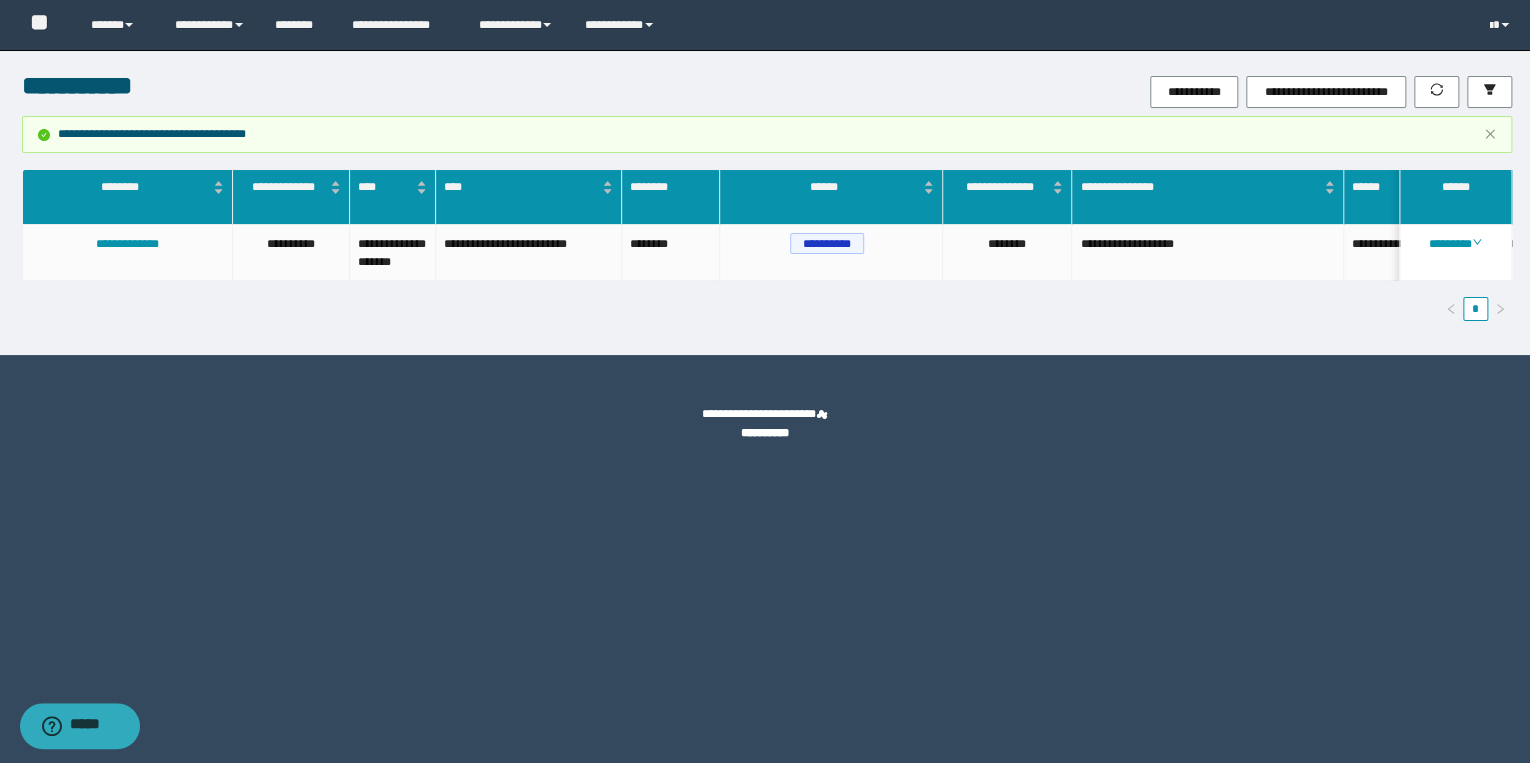 click on "**********" at bounding box center [765, 381] 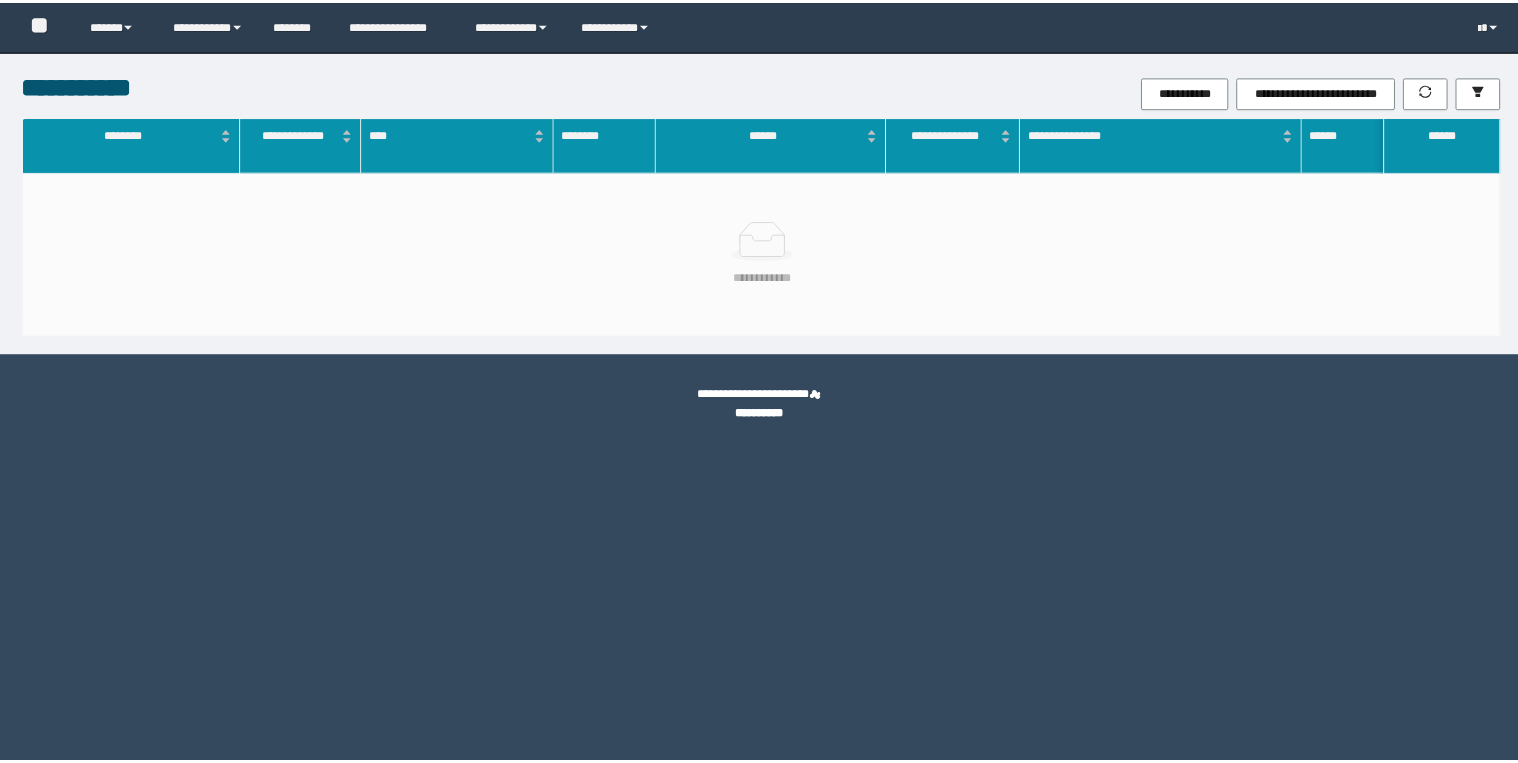 scroll, scrollTop: 0, scrollLeft: 0, axis: both 